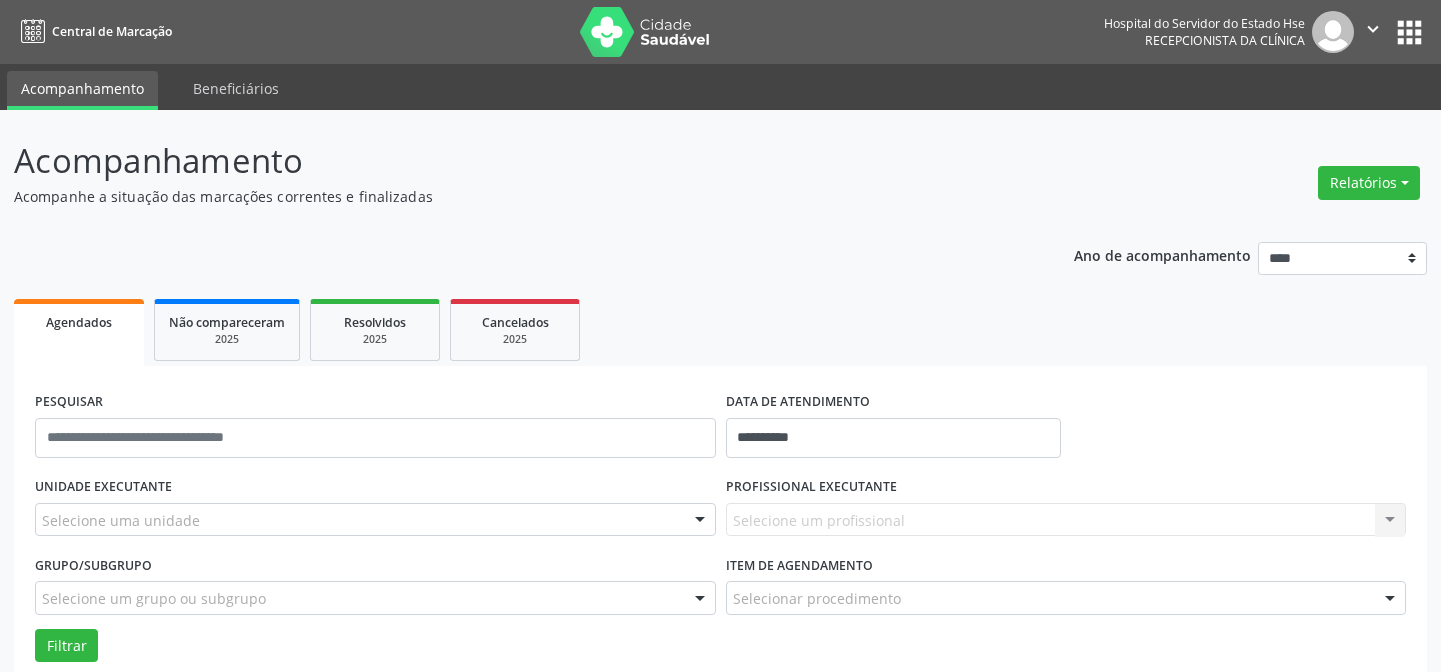 scroll, scrollTop: 181, scrollLeft: 0, axis: vertical 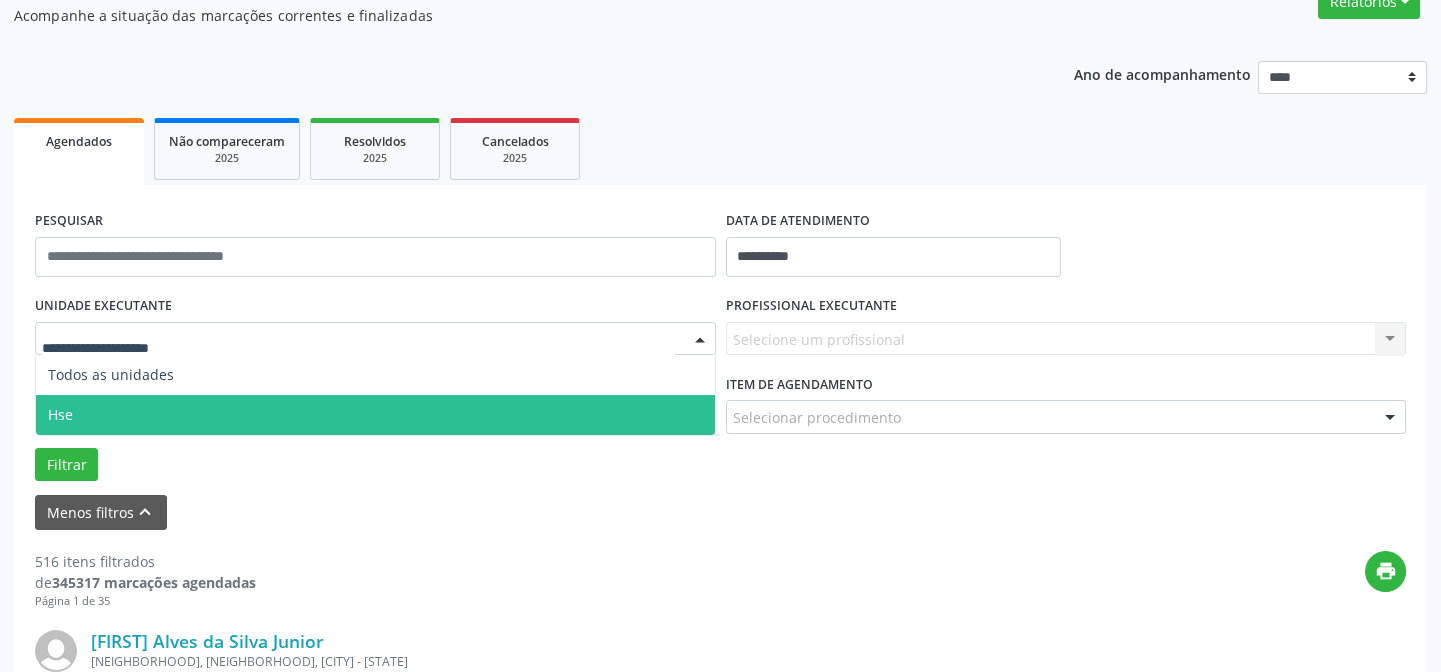 click on "Hse" at bounding box center [375, 415] 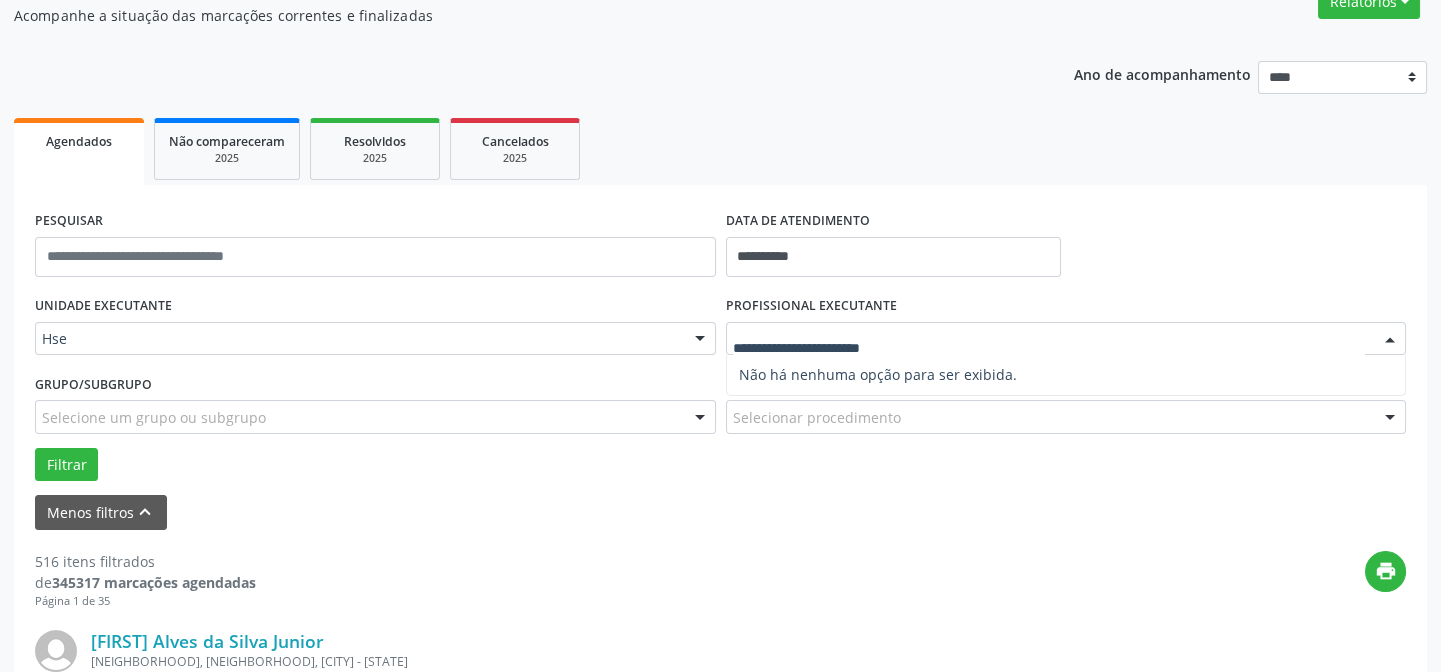 click at bounding box center [1049, 349] 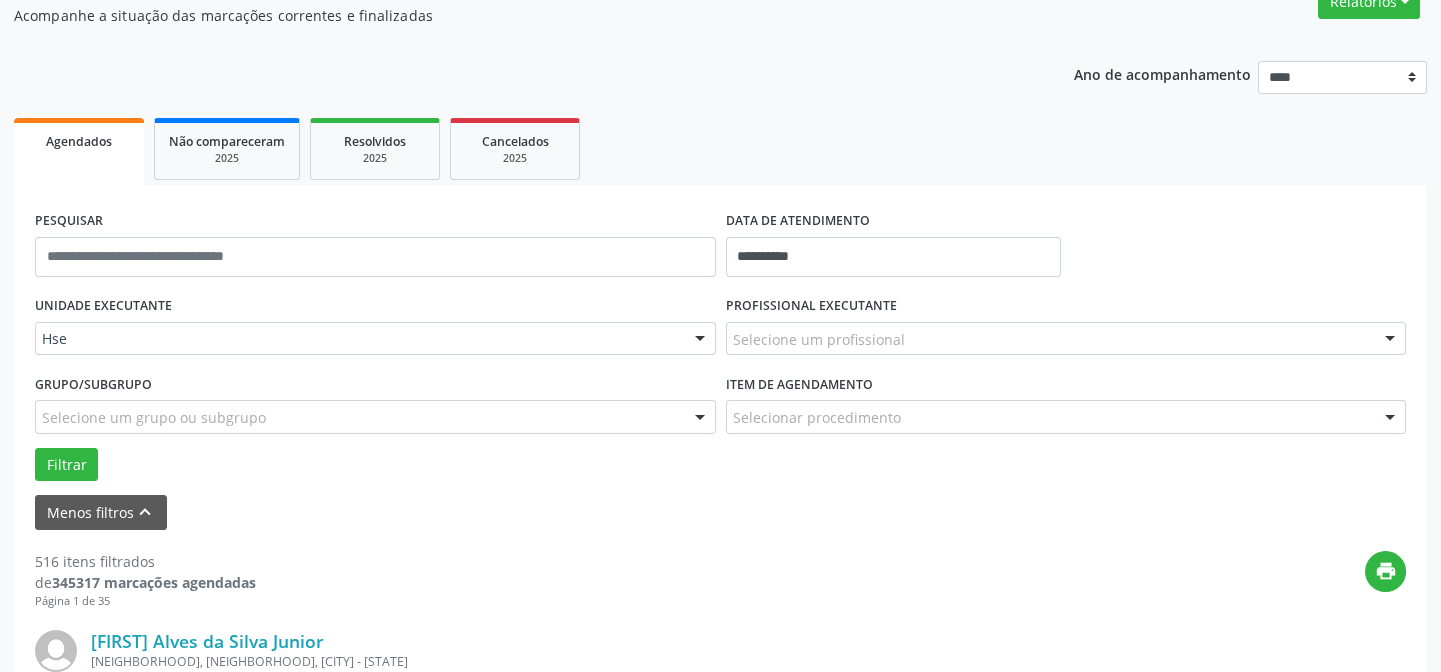 click at bounding box center [1390, 340] 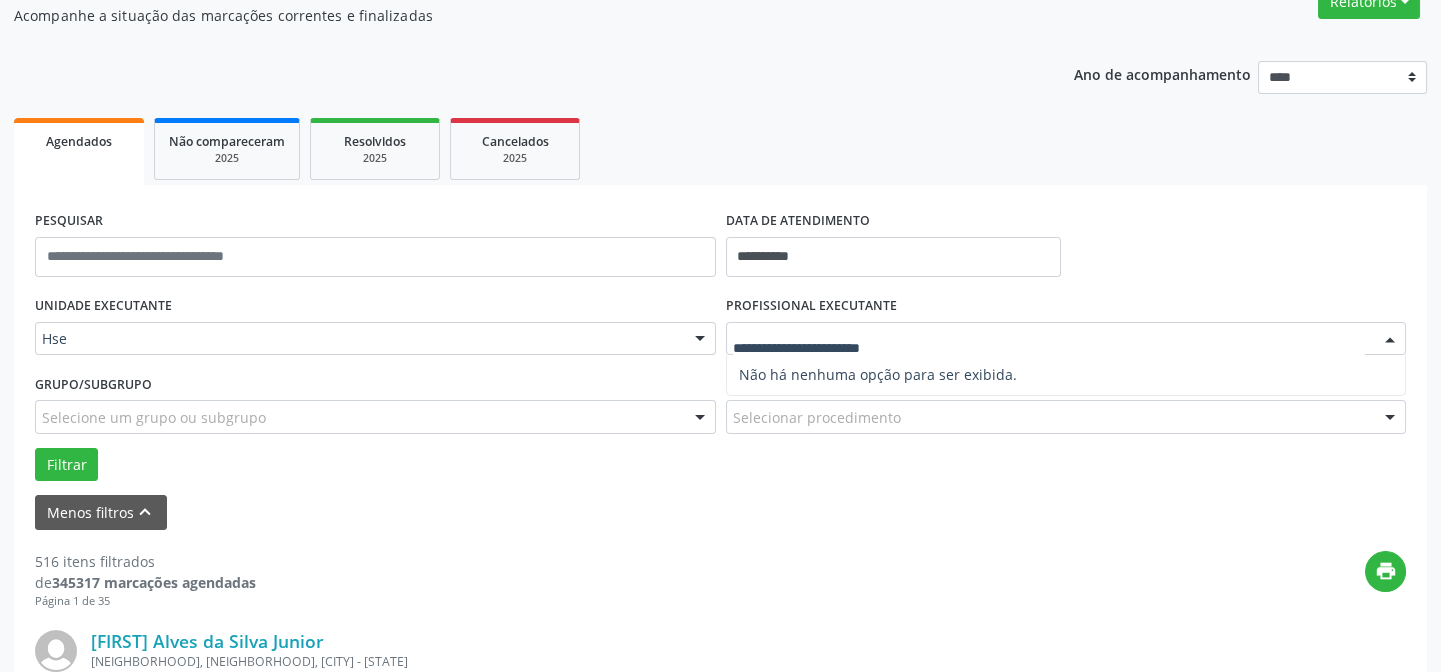 click at bounding box center [1390, 340] 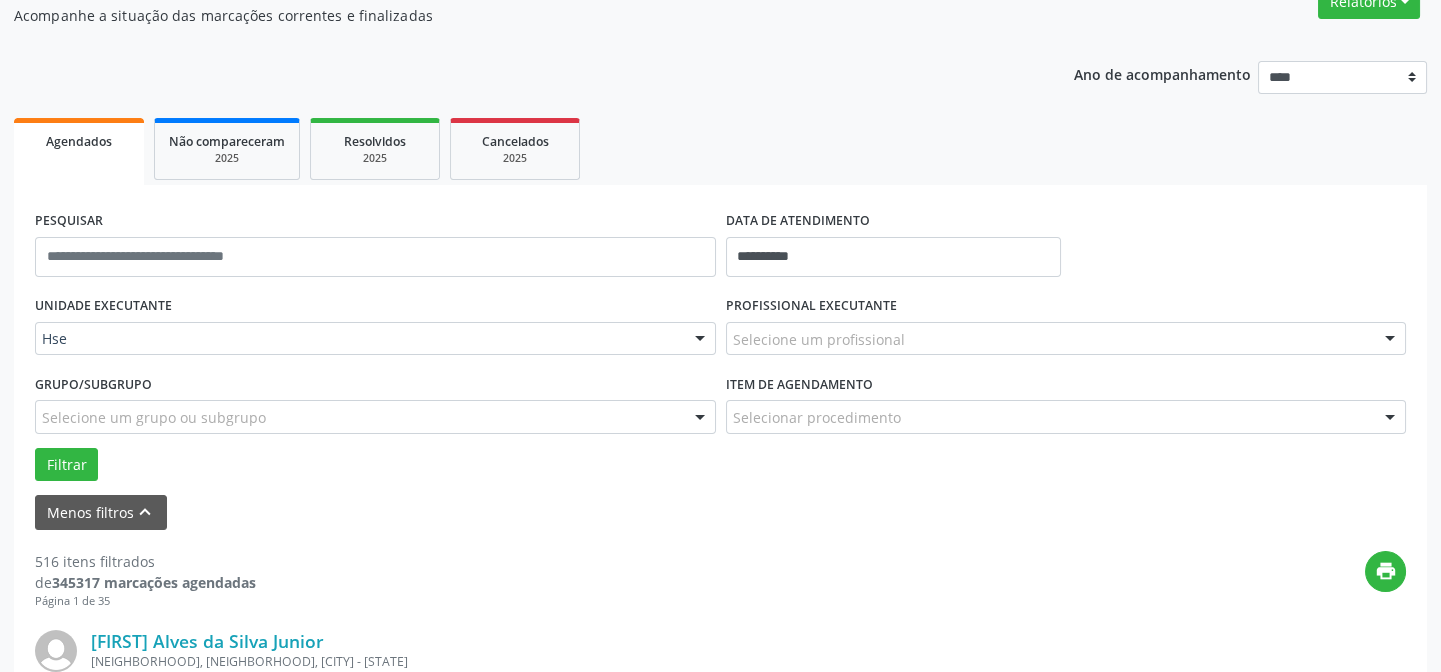 click at bounding box center [1390, 340] 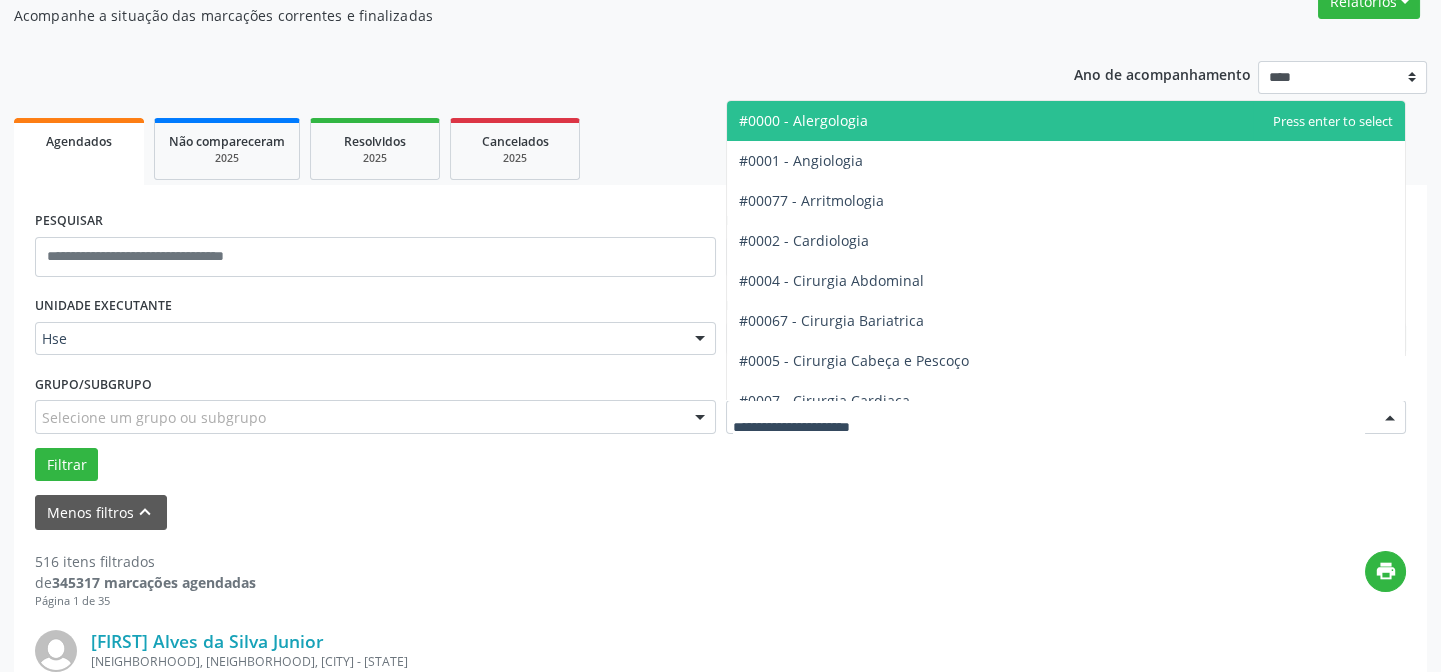 click at bounding box center [1390, 418] 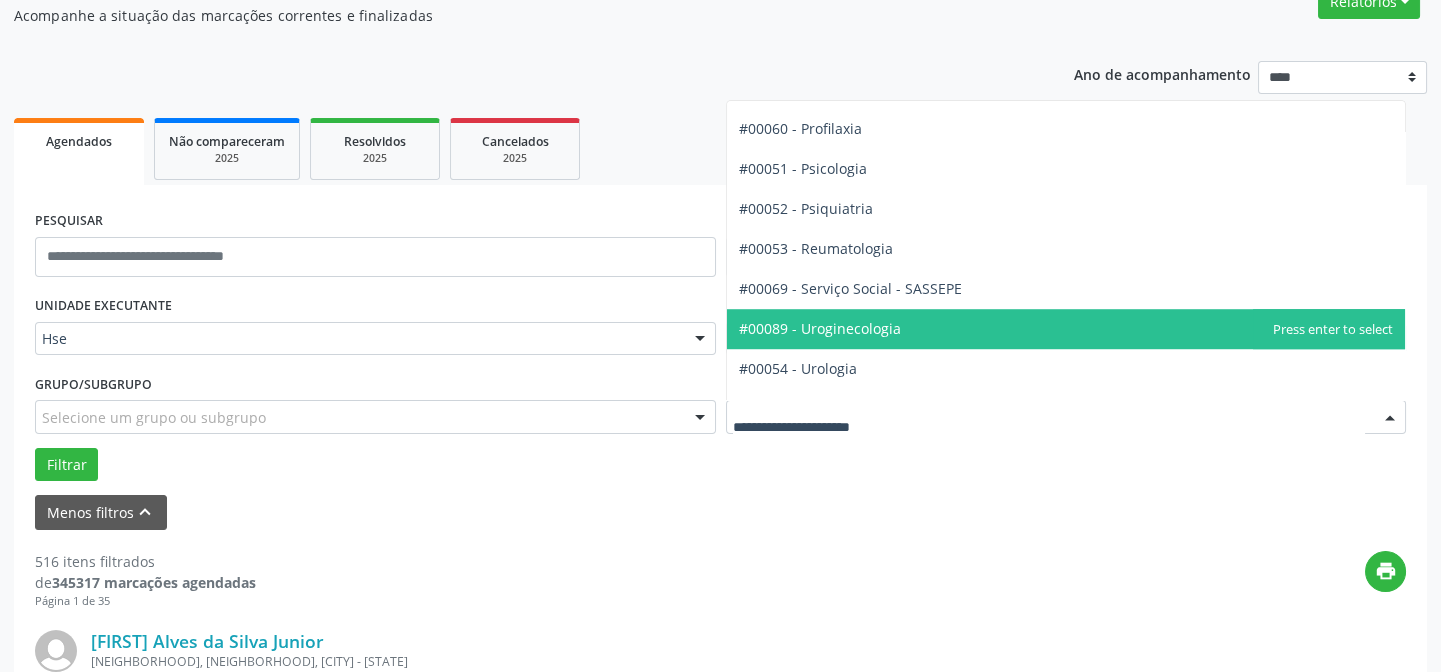 scroll, scrollTop: 3340, scrollLeft: 0, axis: vertical 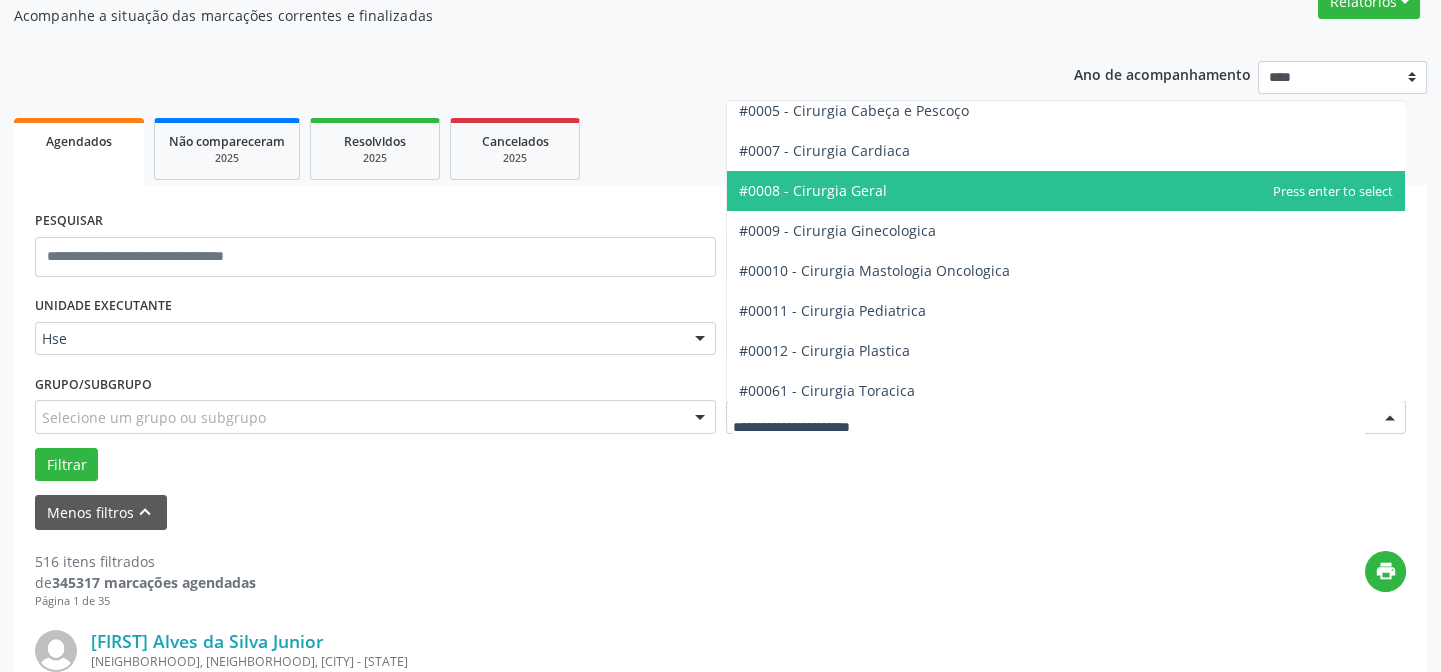 click on "#0008 - Cirurgia Geral" at bounding box center [1066, 191] 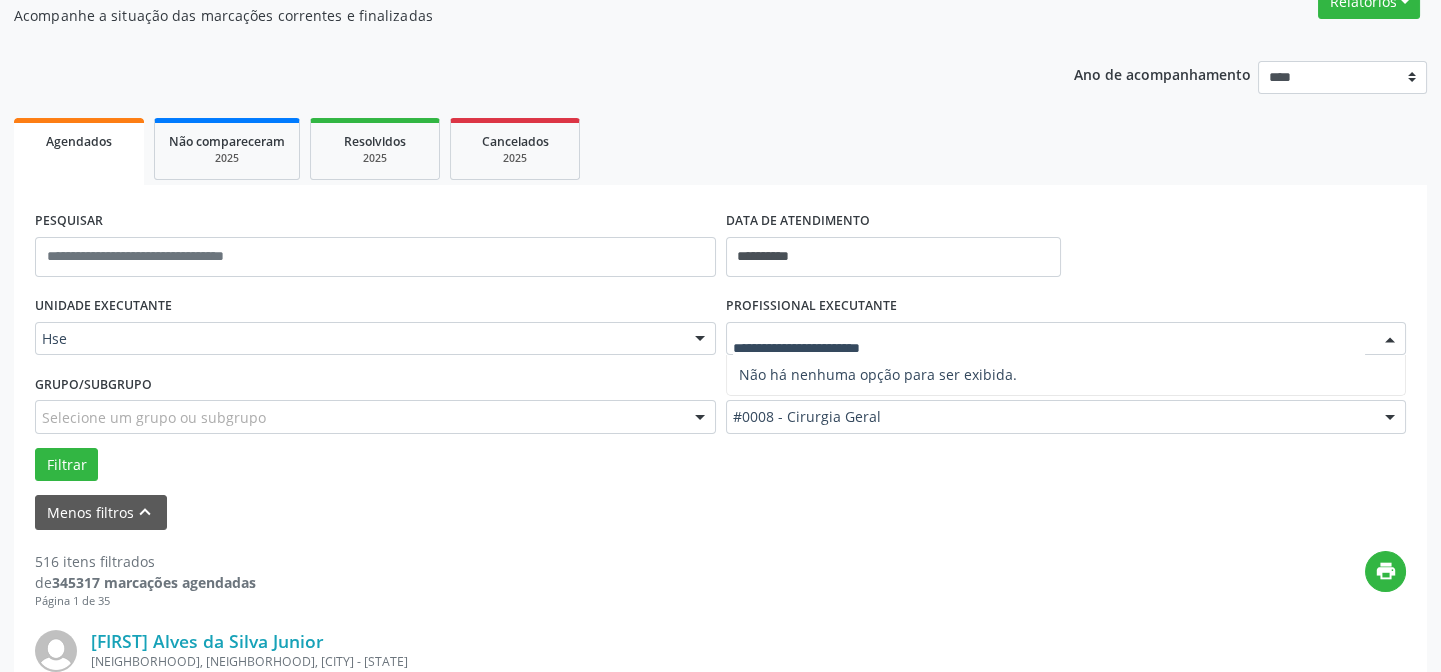 click at bounding box center [1390, 340] 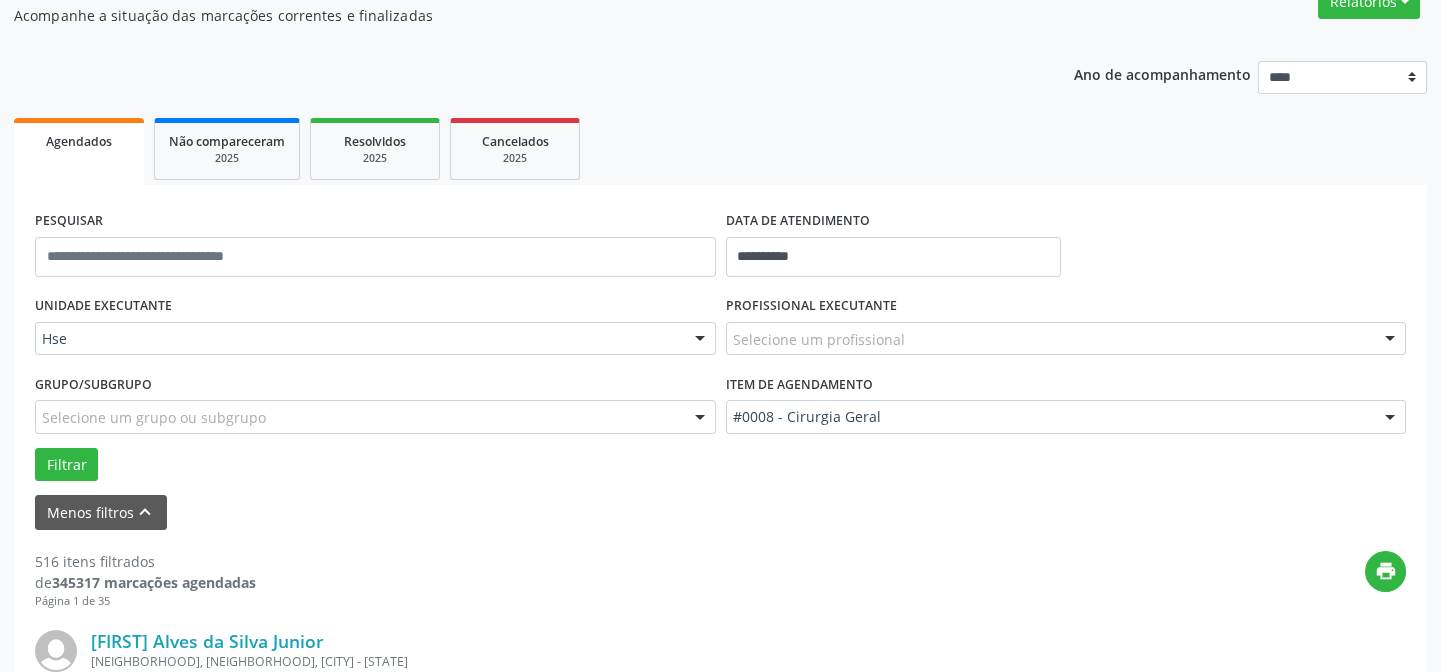 click at bounding box center (1390, 340) 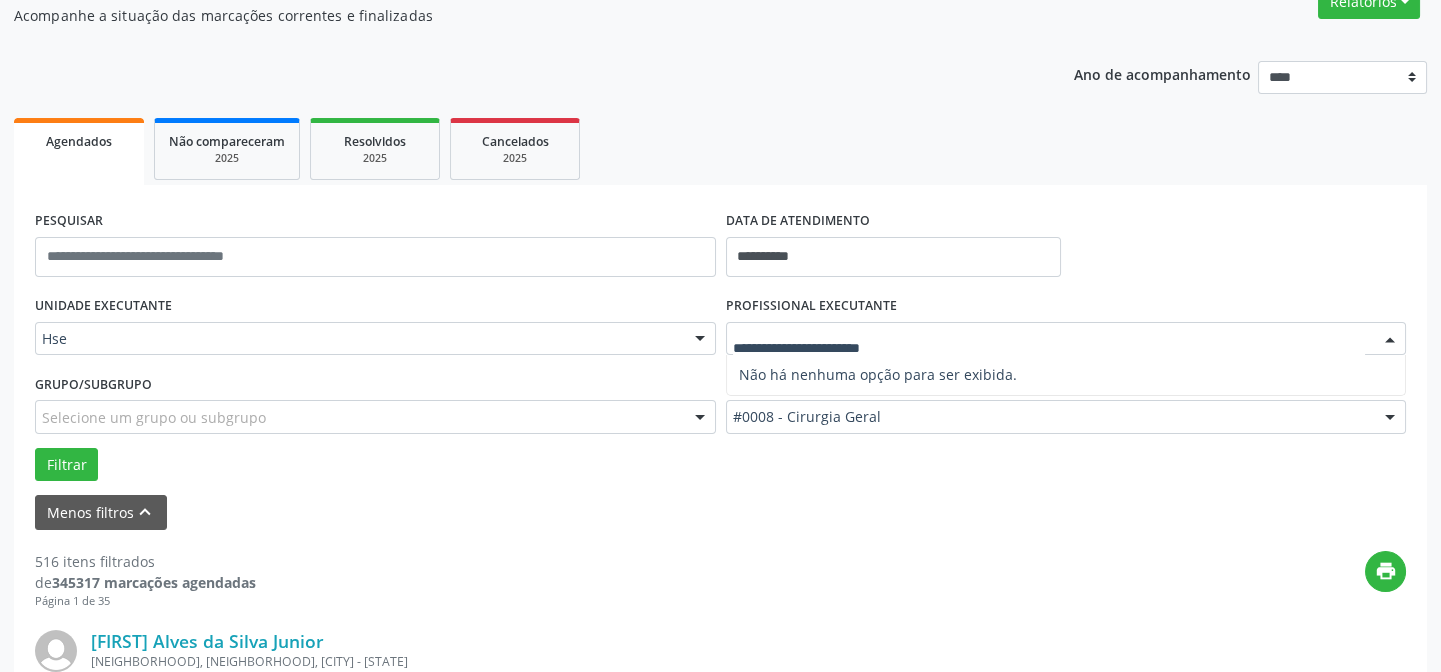 click at bounding box center [1066, 339] 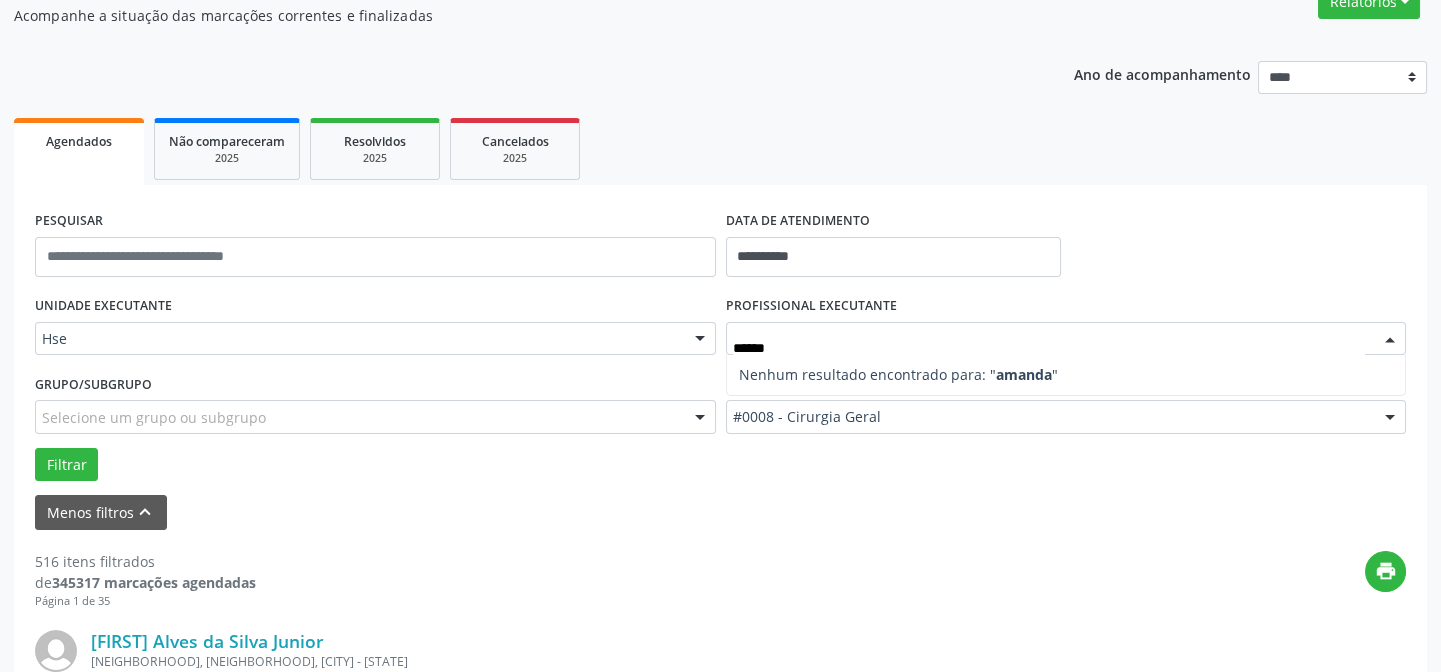 type on "******" 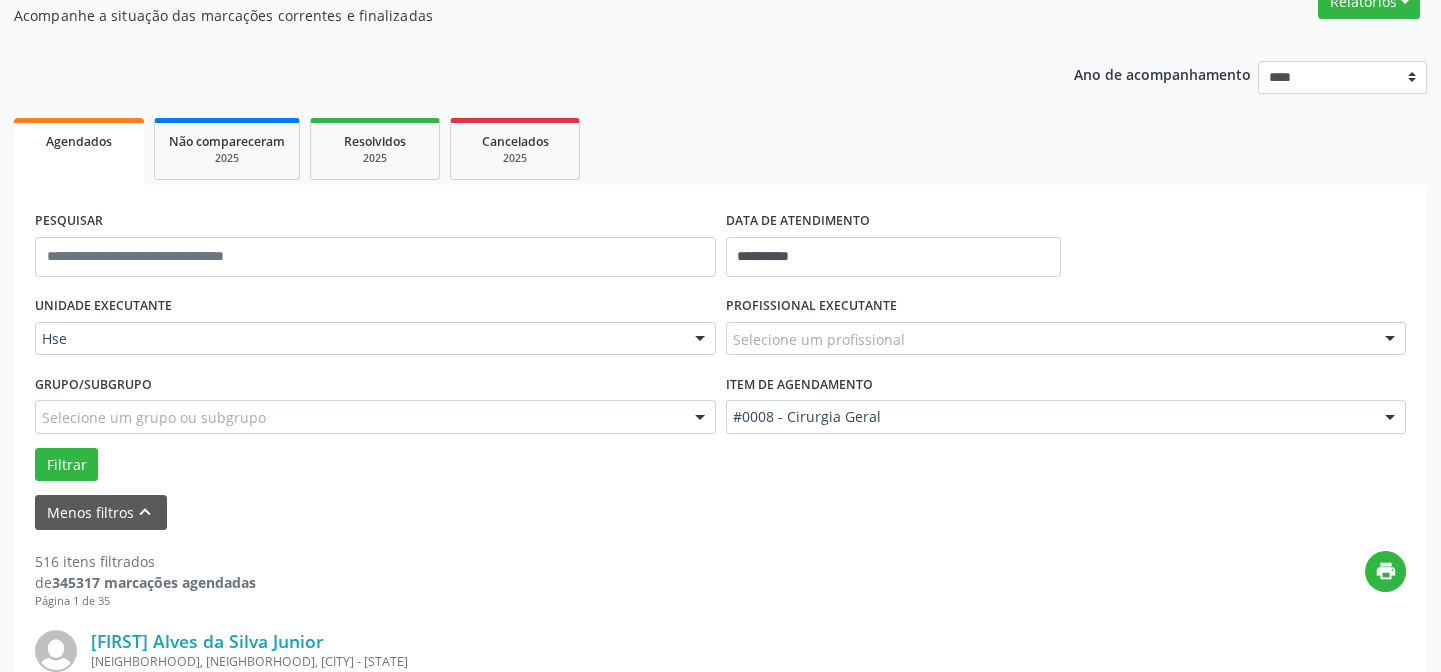 click at bounding box center [1390, 340] 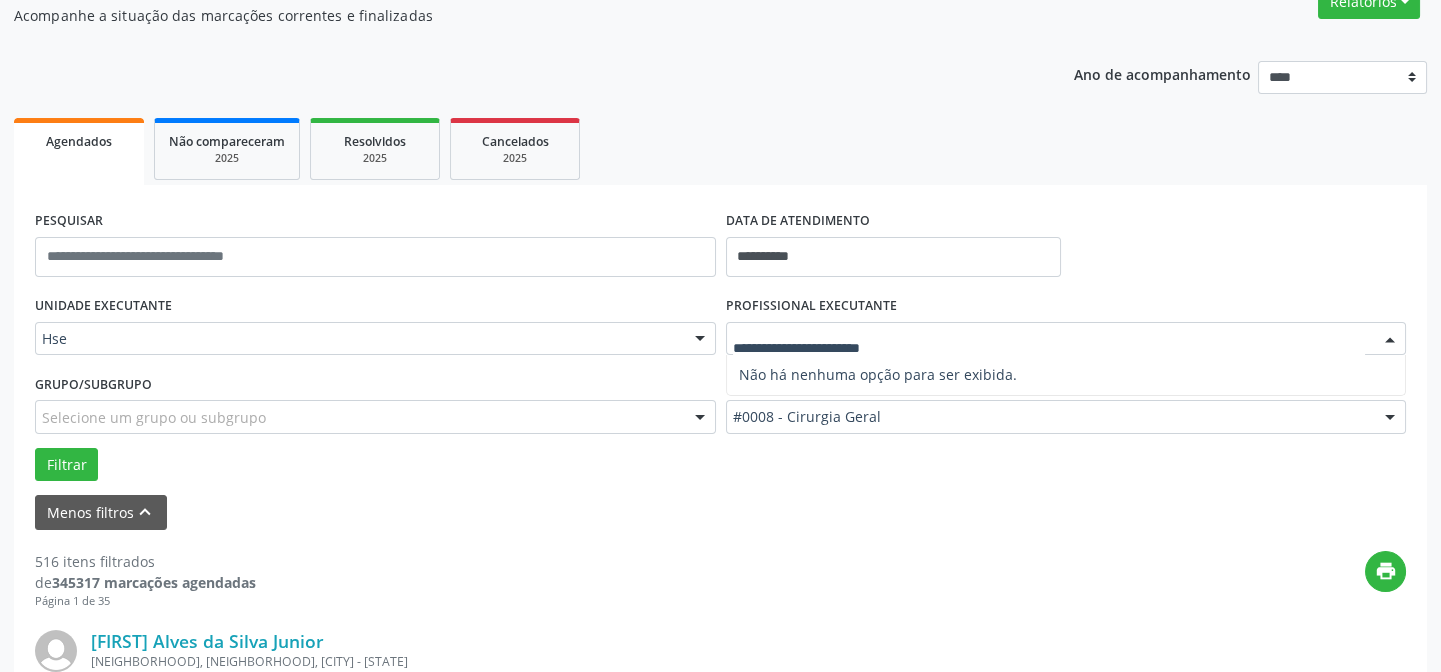 click at bounding box center (1066, 339) 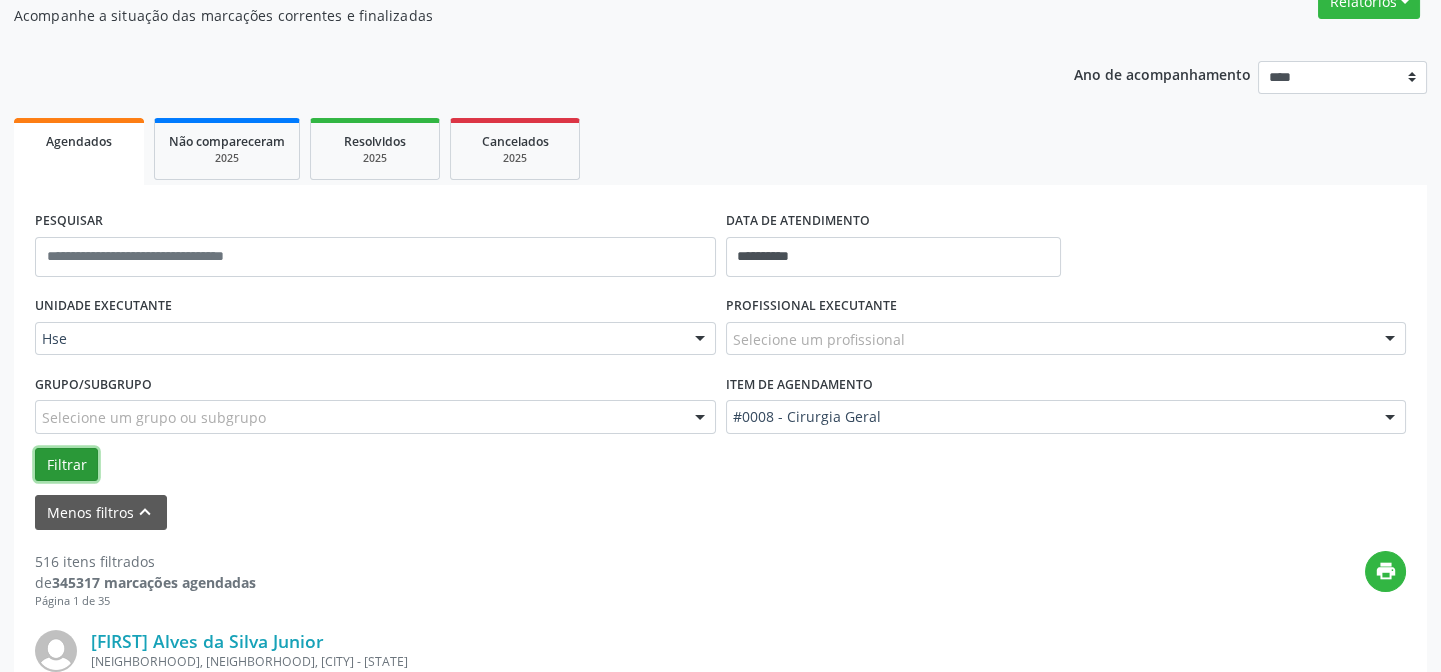 click on "Filtrar" at bounding box center [66, 465] 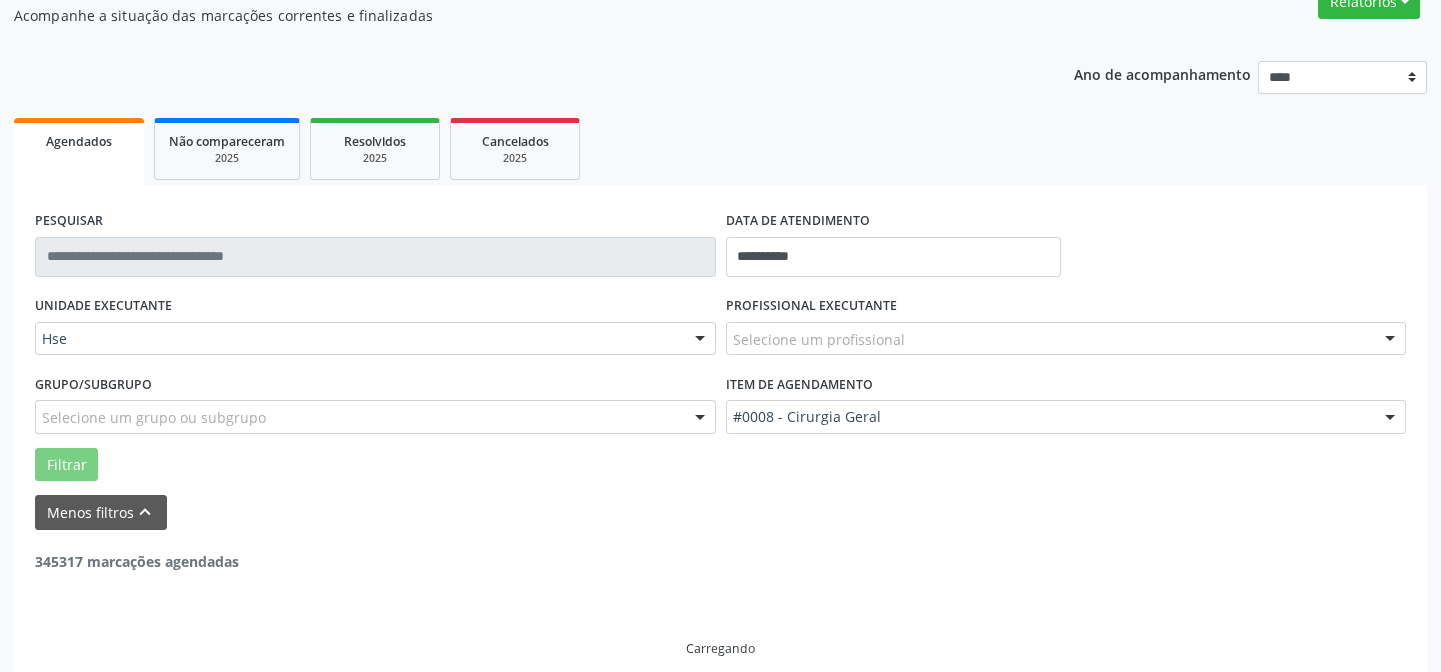 scroll, scrollTop: 130, scrollLeft: 0, axis: vertical 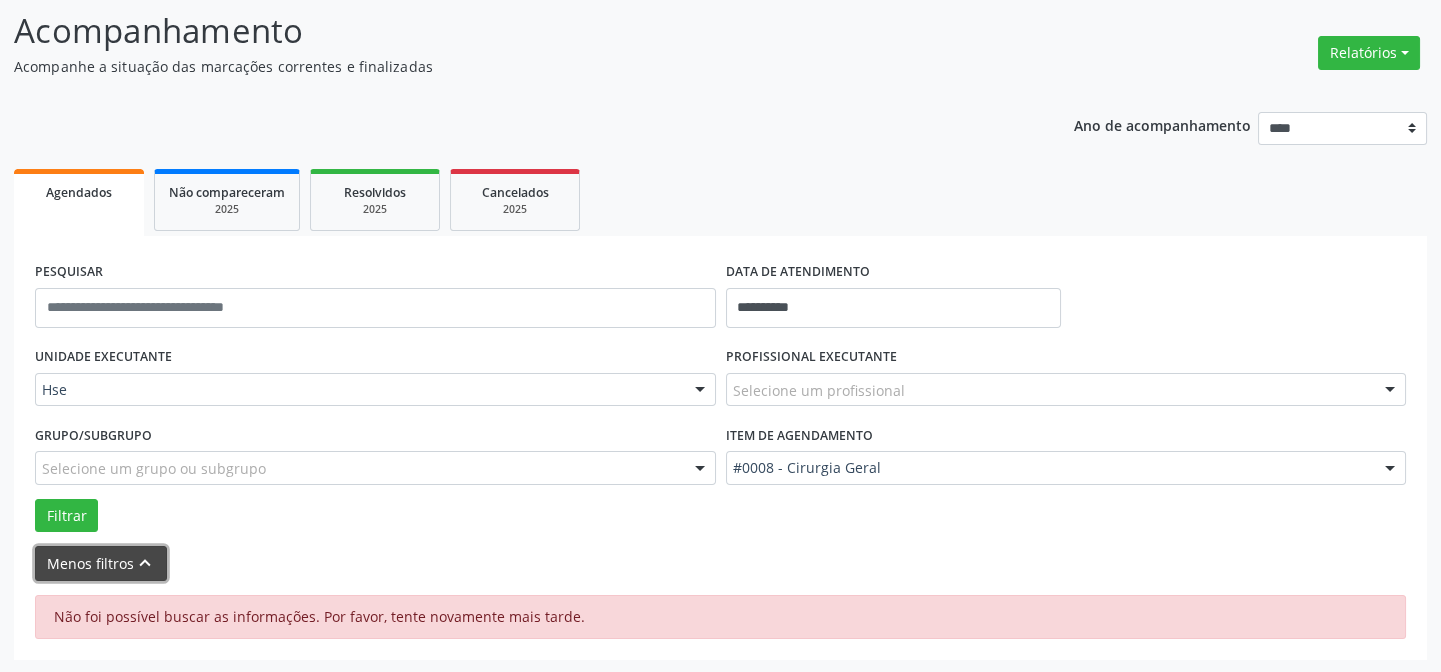click on "Menos filtros
keyboard_arrow_up" at bounding box center [101, 563] 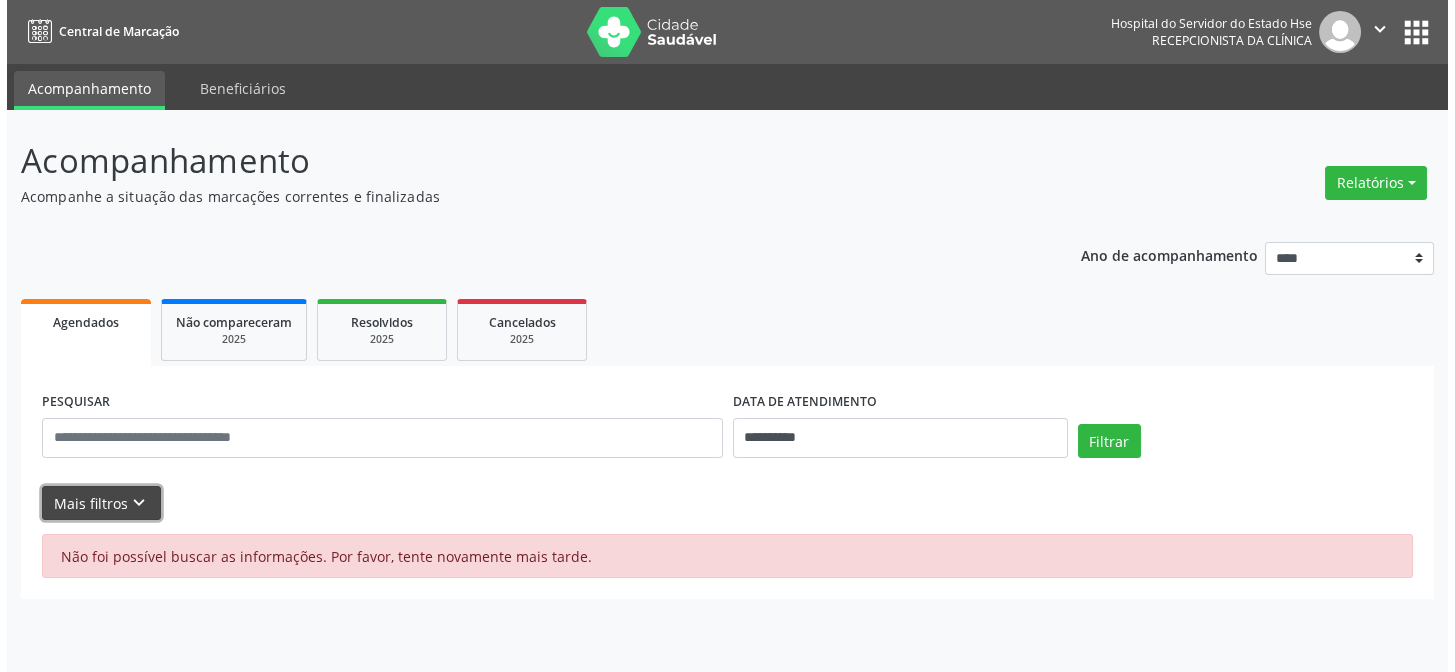 scroll, scrollTop: 0, scrollLeft: 0, axis: both 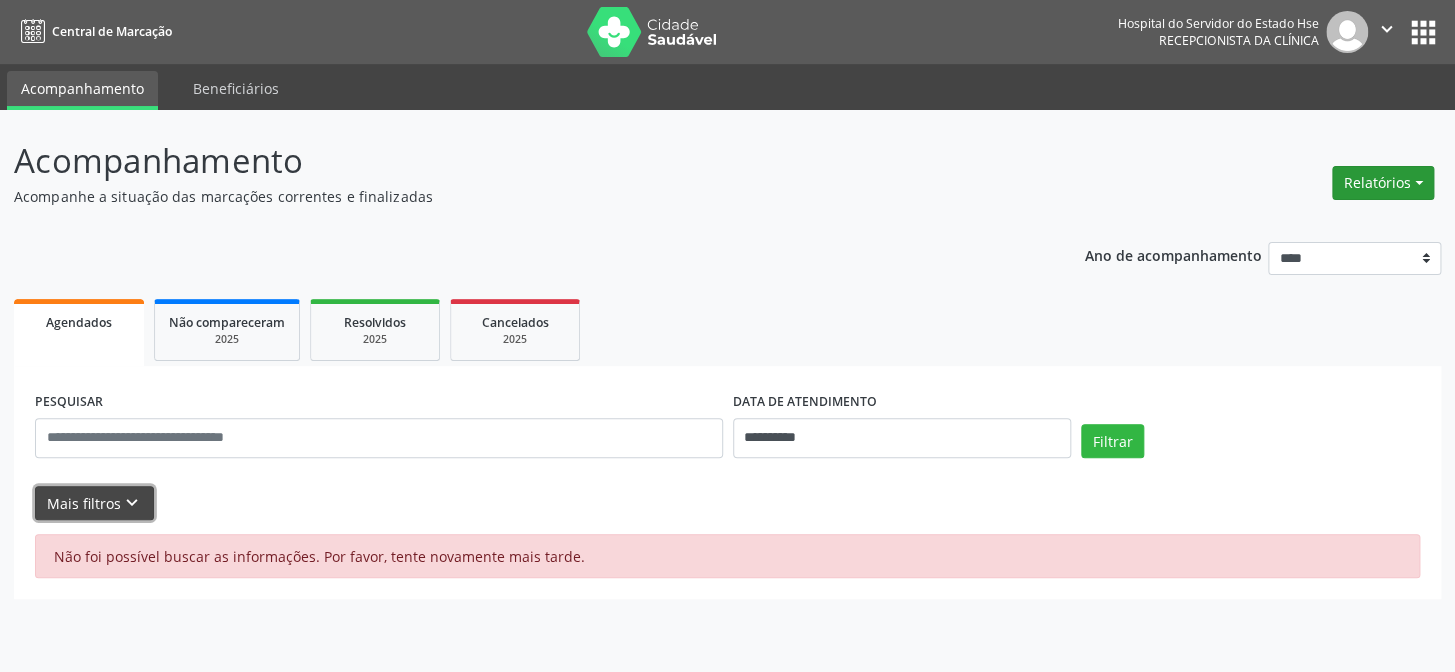 click on "Relatórios" at bounding box center (1383, 183) 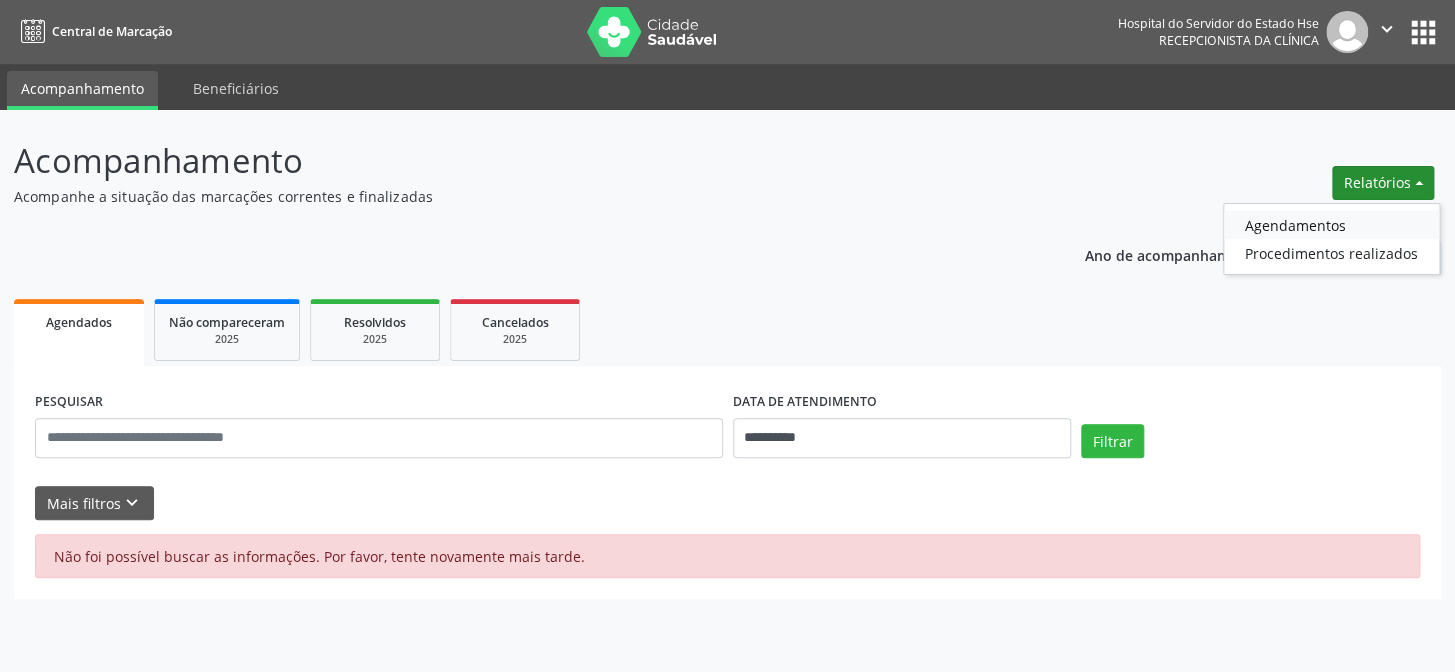 click on "Agendamentos" at bounding box center (1331, 225) 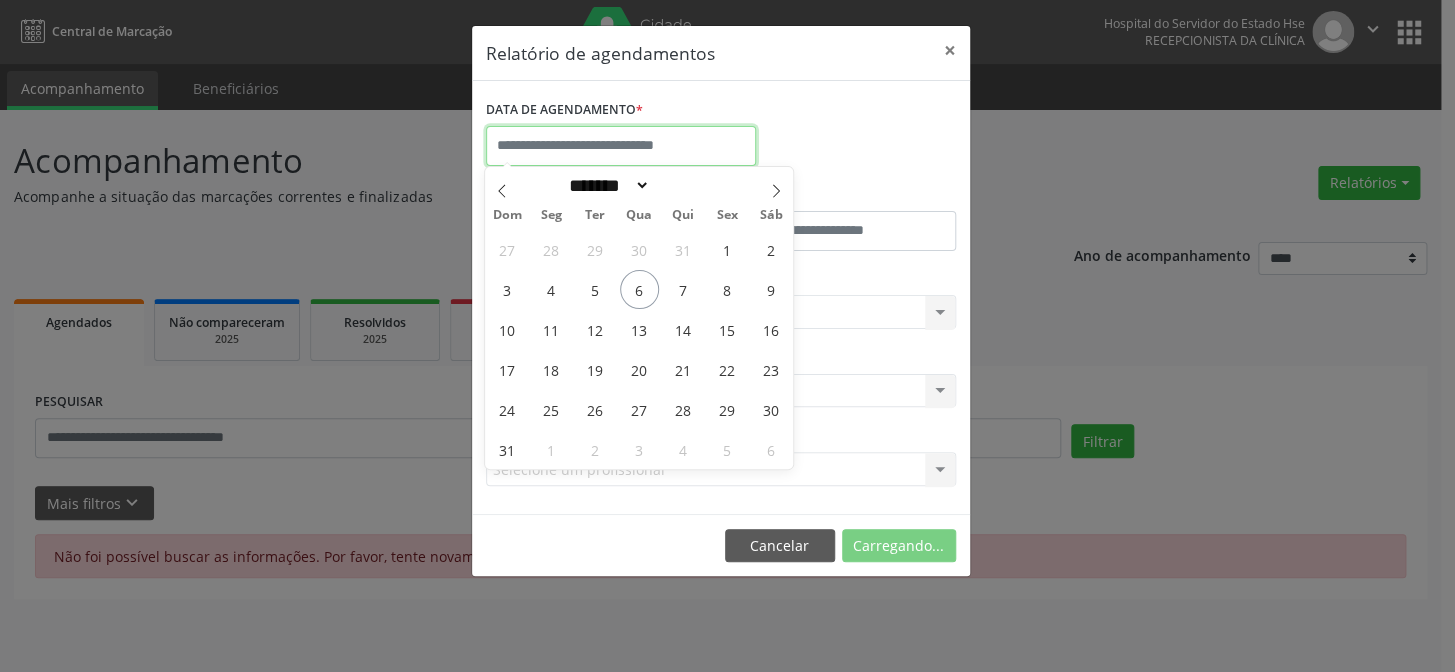 click at bounding box center [621, 146] 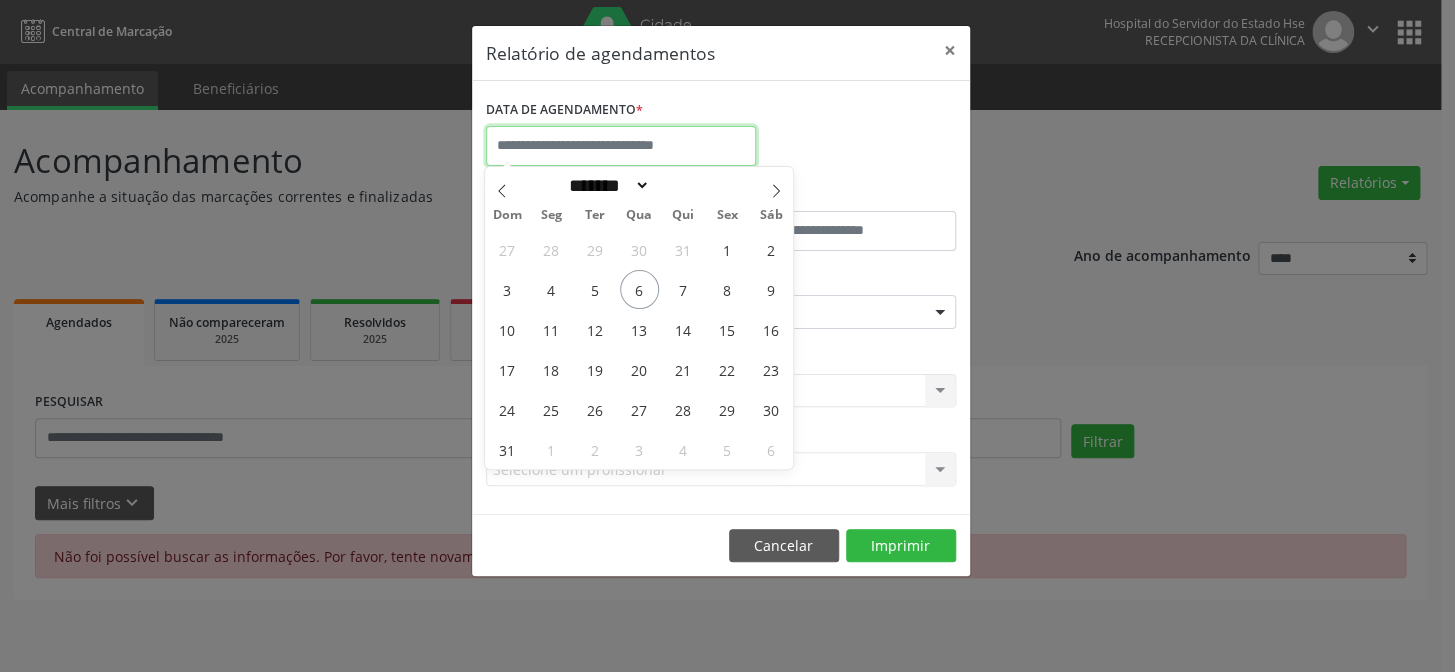 click at bounding box center [621, 146] 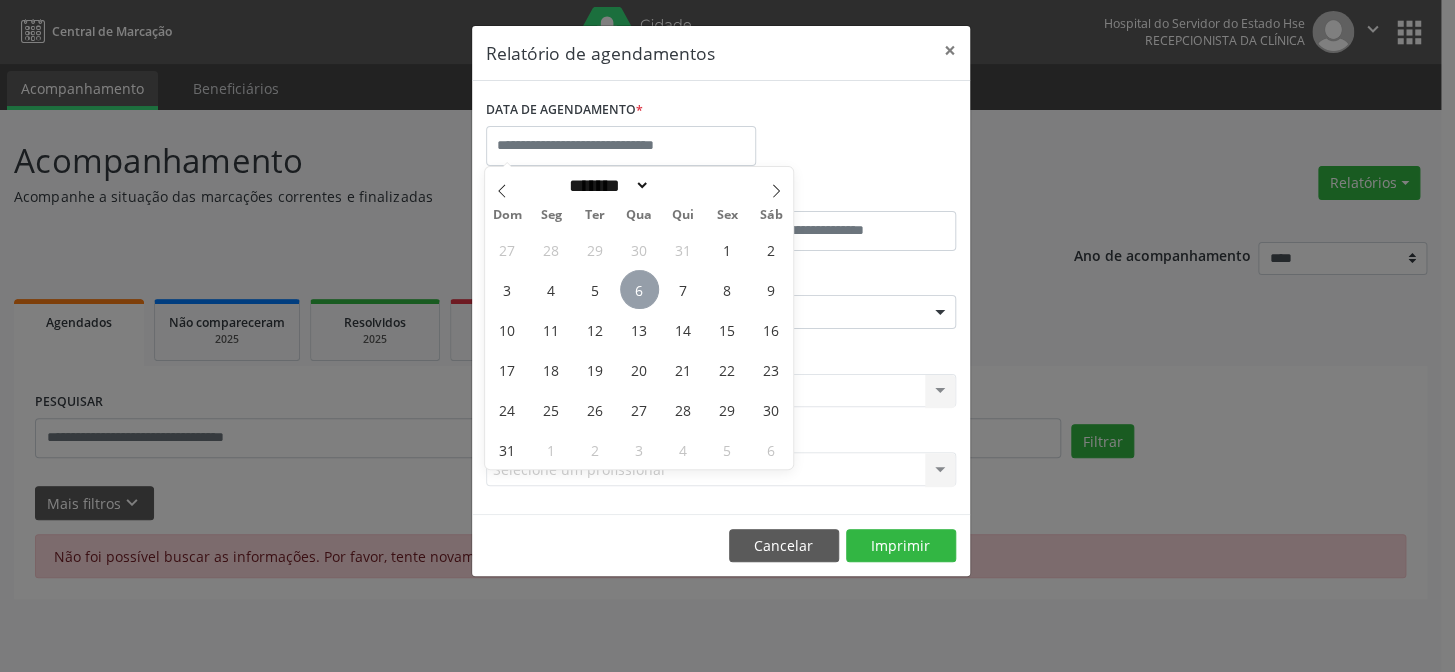 click on "6" at bounding box center (639, 289) 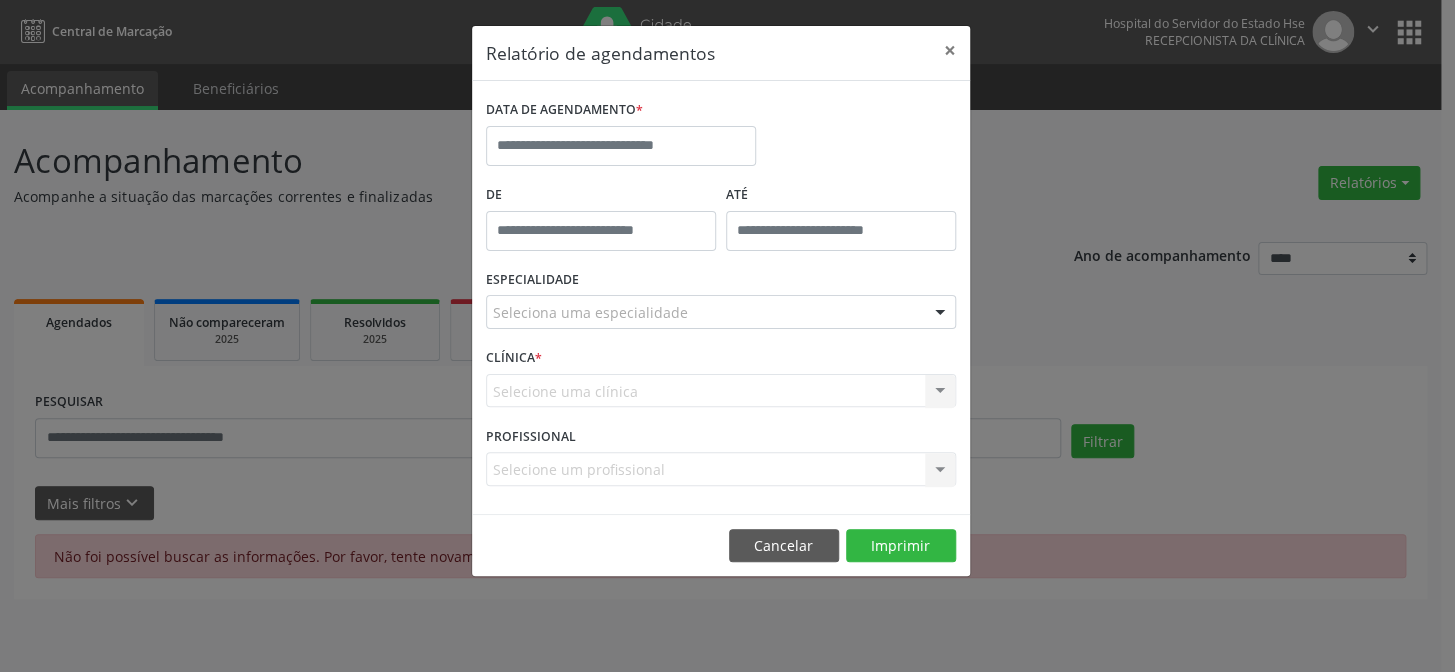 click on "DATA DE AGENDAMENTO
*" at bounding box center [721, 137] 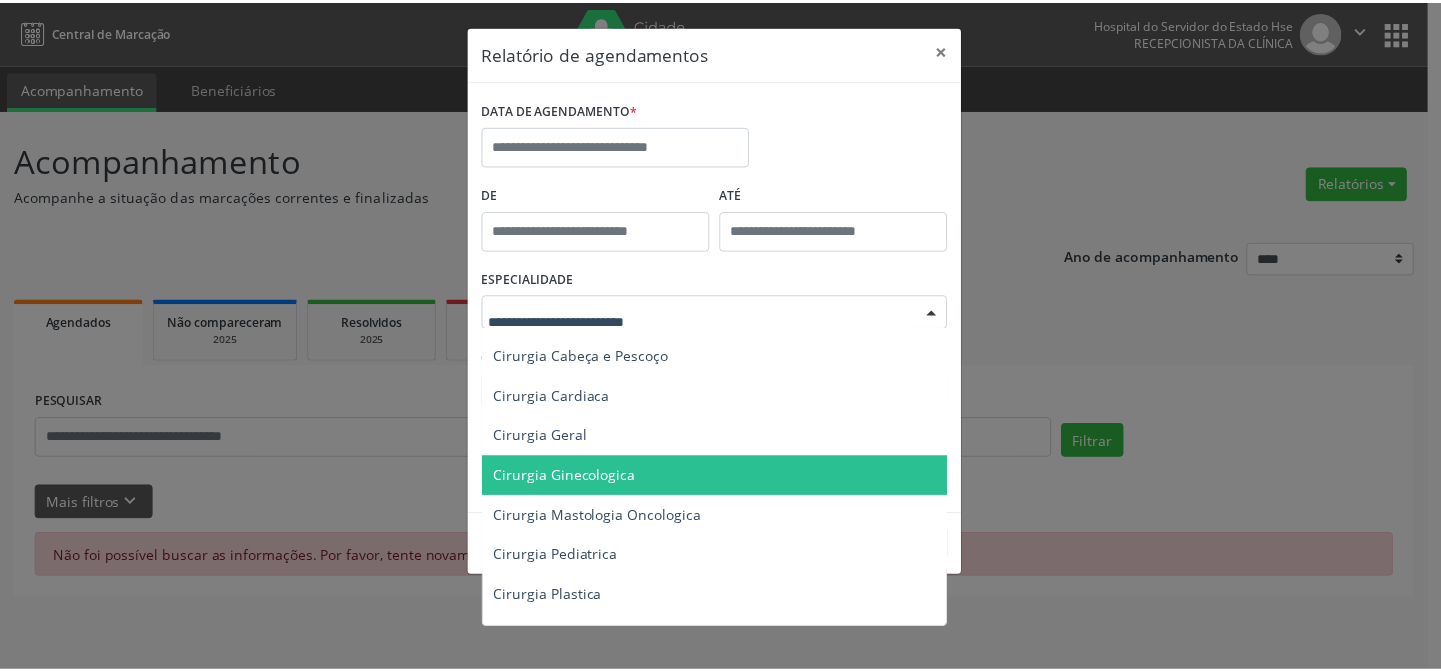 scroll, scrollTop: 363, scrollLeft: 0, axis: vertical 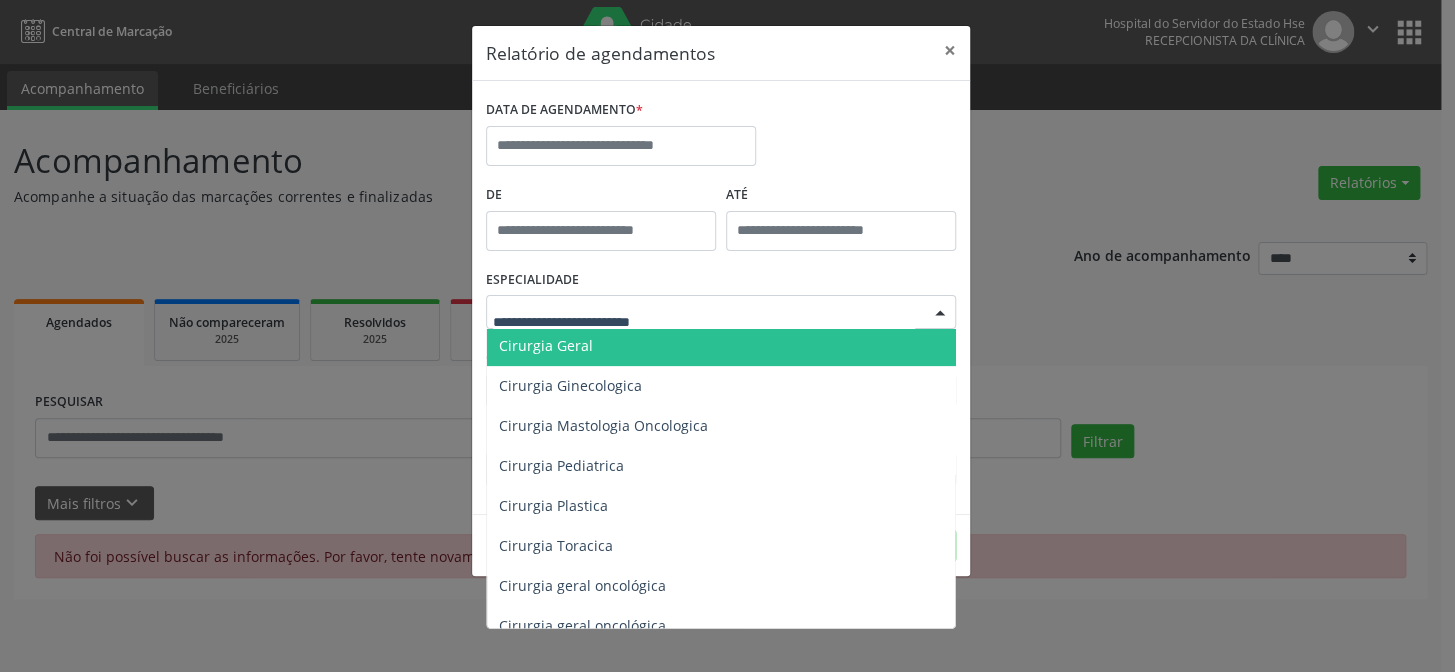 click on "Cirurgia Geral" at bounding box center (722, 346) 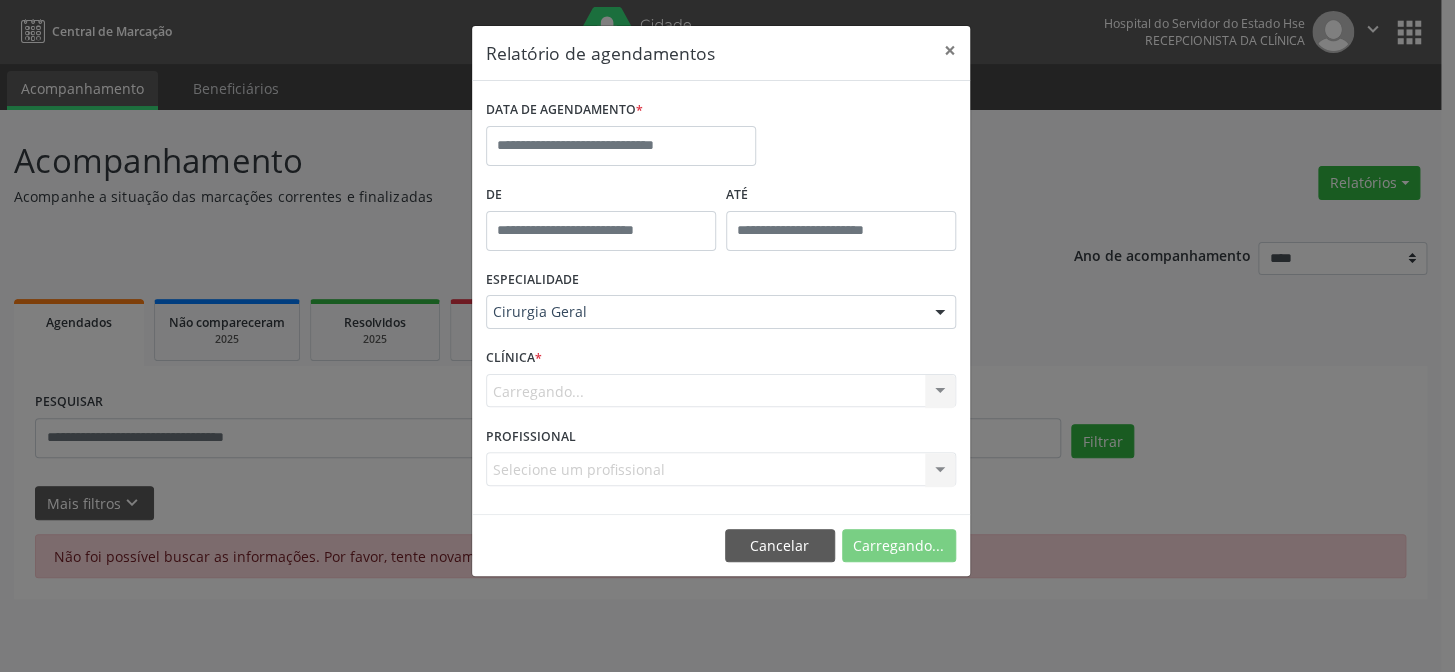 click on "Selecione um profissional
Todos os profissionais   Amanda Brito Barros   Ana Luiza de Lima Goncalves   Bruno Gonçalves de Medeiros   Carlos Humberto Correia de Araujo   Erivanda Rosalina de Moura   Fatima de Albuquerque Melo Nunes   Inativo - Gabrielle Christine Rocha Souza - Professor(A) Nassau   Larissa Ferreira da Fonseca - Professor (A) Nassau   Rafaella Cavalcanti Silva da Costa   Rafaella Vilela Monteiro   Walter Lafayette Araujo
Nenhum resultado encontrado para: "   "
Não há nenhuma opção para ser exibida." at bounding box center (721, 469) 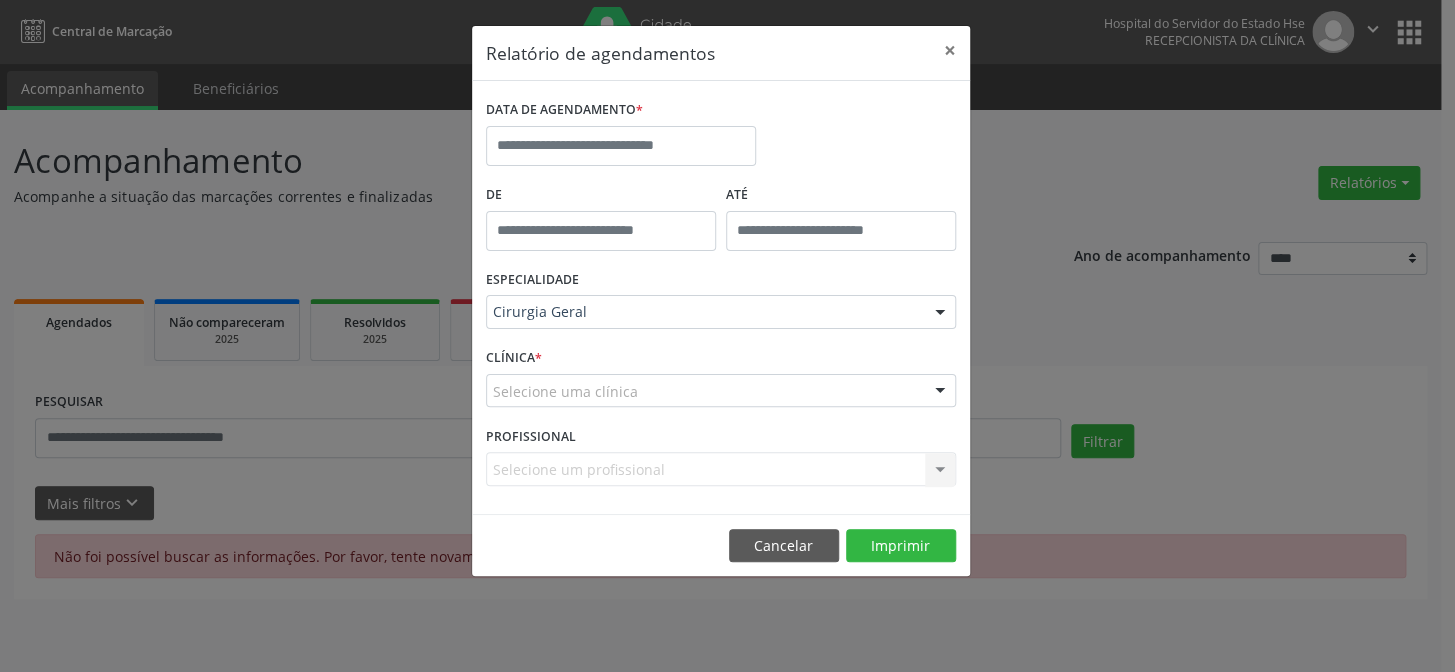 click on "Selecione um profissional
Todos os profissionais   Amanda Brito Barros   Ana Luiza de Lima Goncalves   Bruno Gonçalves de Medeiros   Carlos Humberto Correia de Araujo   Erivanda Rosalina de Moura   Fatima de Albuquerque Melo Nunes   Inativo - Gabrielle Christine Rocha Souza - Professor(A) Nassau   Larissa Ferreira da Fonseca - Professor (A) Nassau   Rafaella Cavalcanti Silva da Costa   Rafaella Vilela Monteiro   Walter Lafayette Araujo
Nenhum resultado encontrado para: "   "
Não há nenhuma opção para ser exibida." at bounding box center [721, 469] 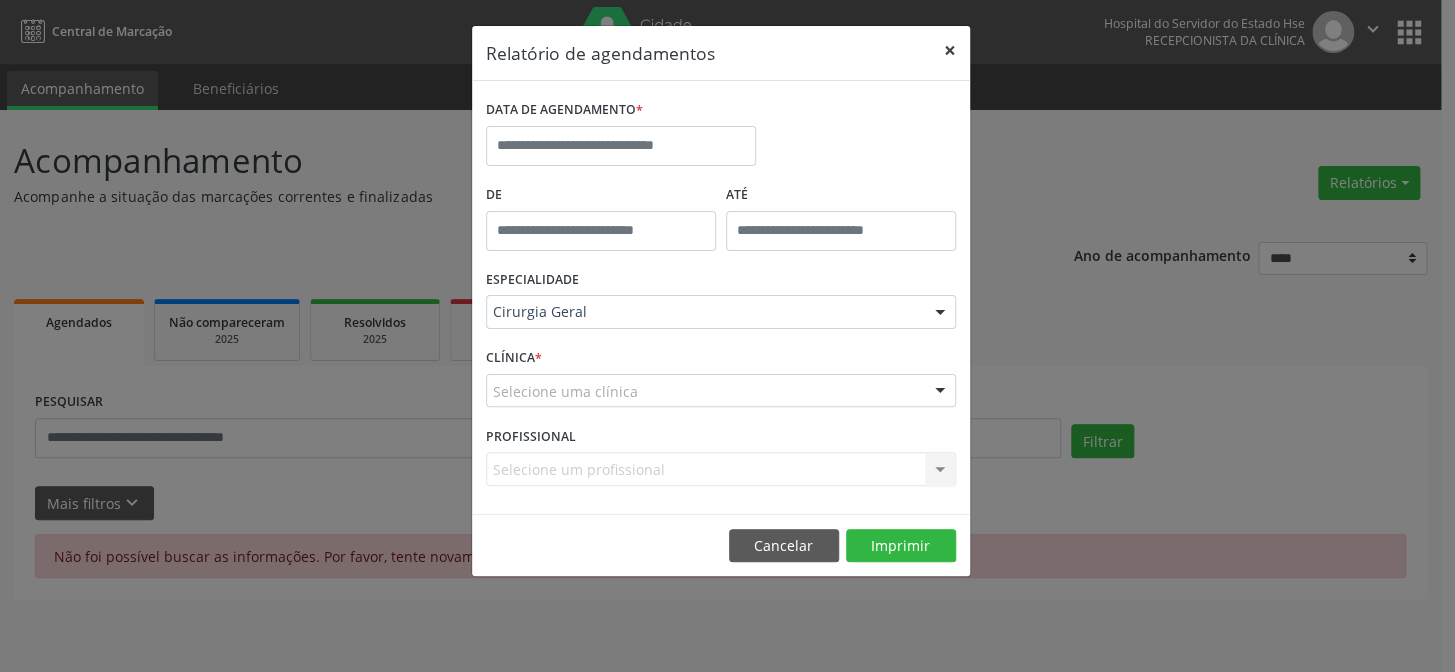 click on "×" at bounding box center [950, 50] 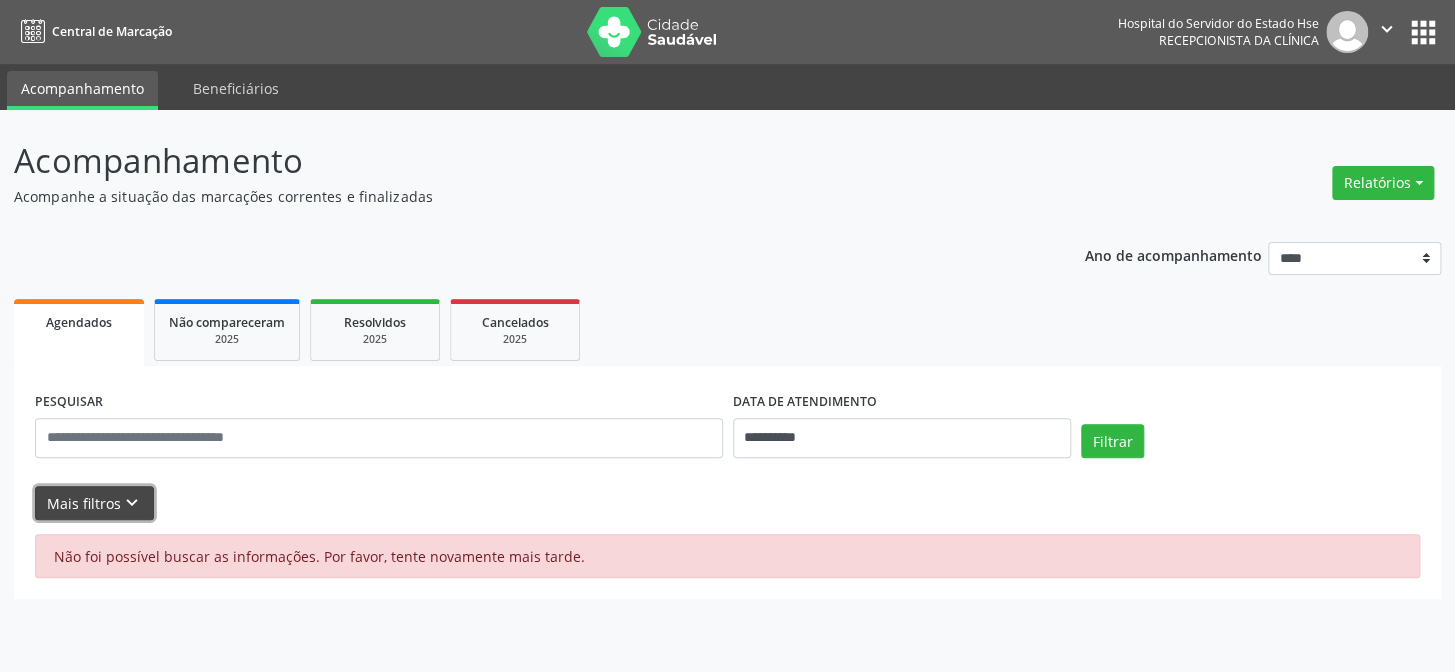 click on "Mais filtros
keyboard_arrow_down" at bounding box center (94, 503) 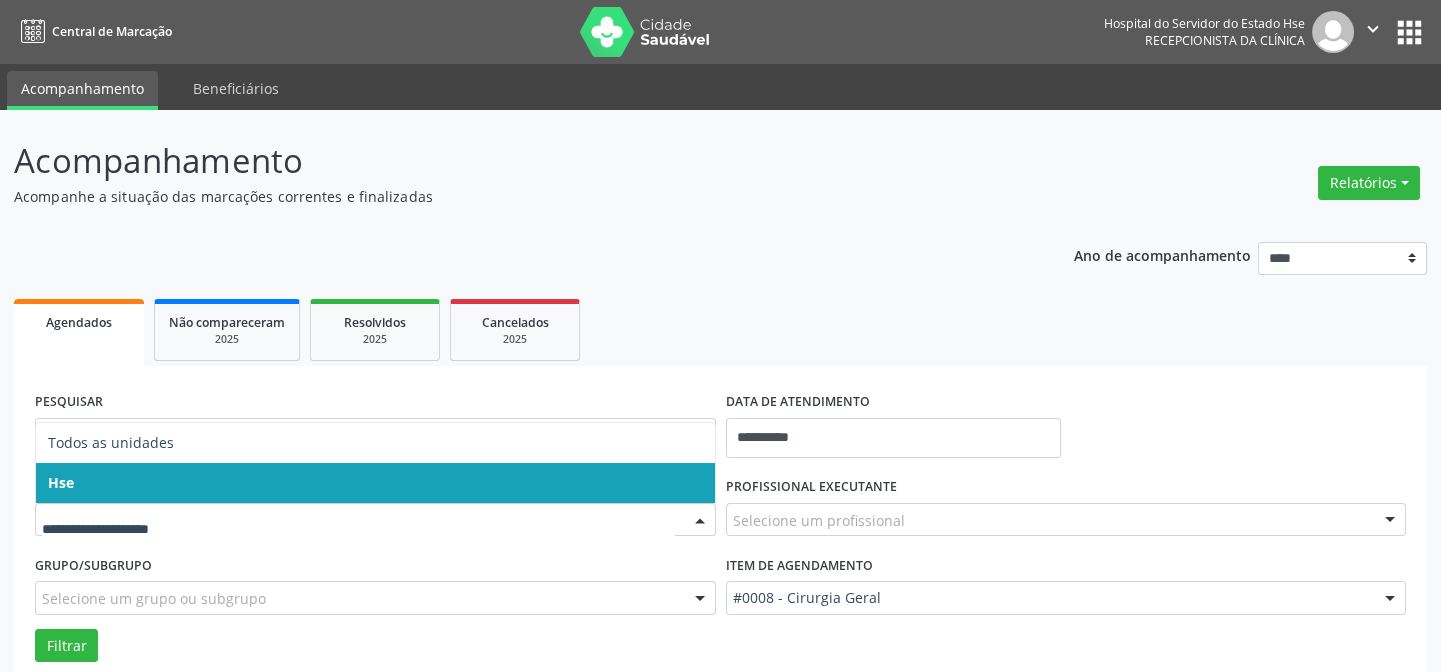 click on "Hse" at bounding box center [375, 483] 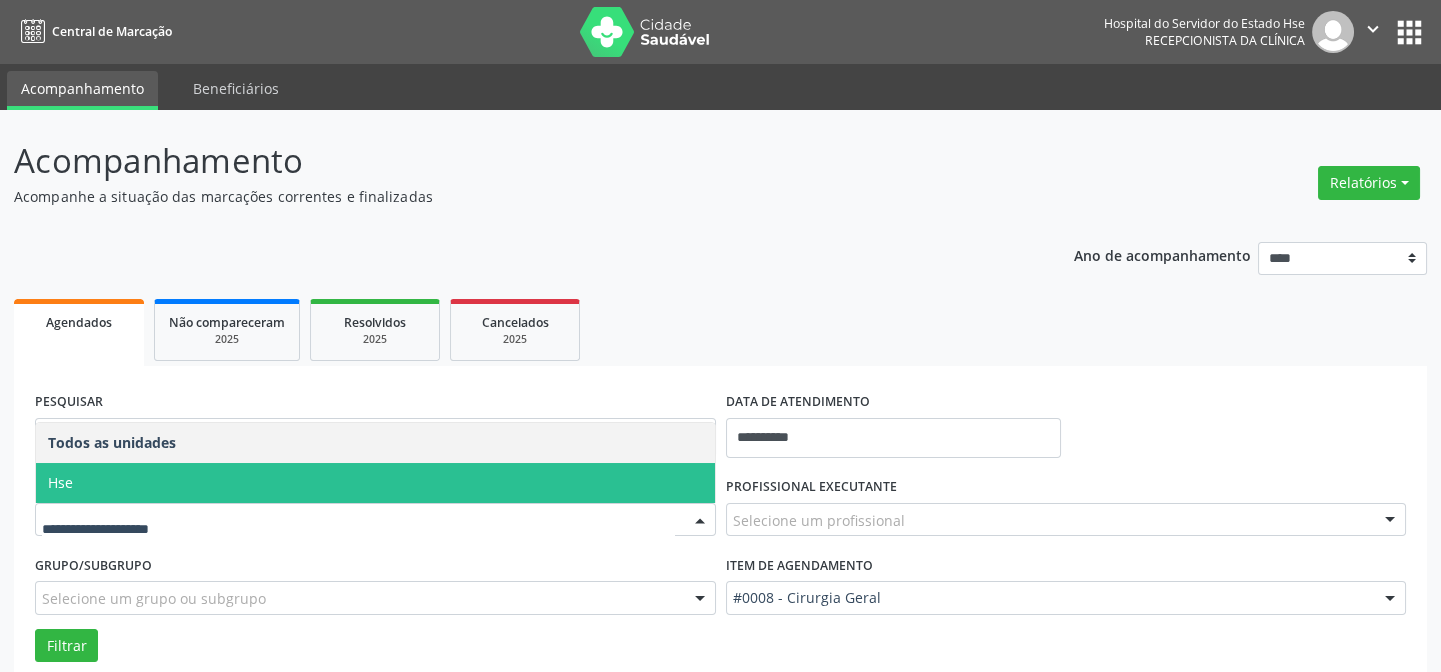 click at bounding box center (358, 530) 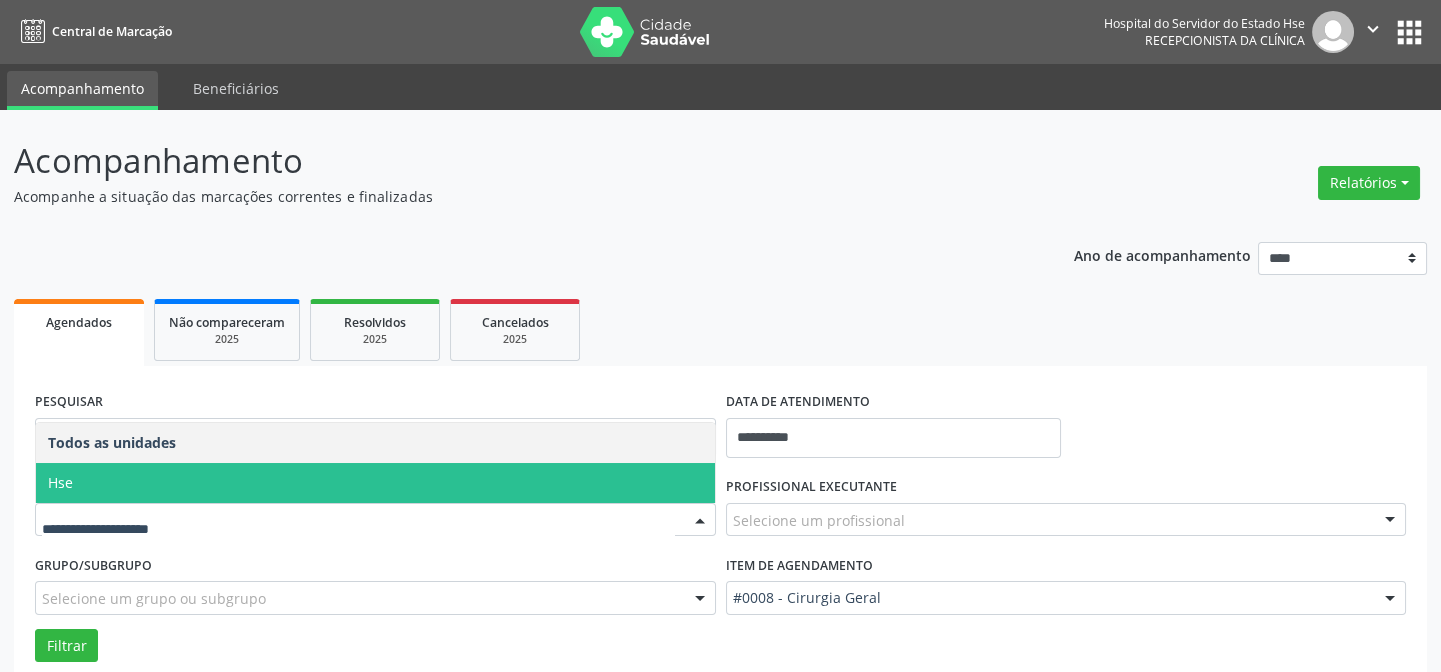 drag, startPoint x: 166, startPoint y: 473, endPoint x: 152, endPoint y: 510, distance: 39.56008 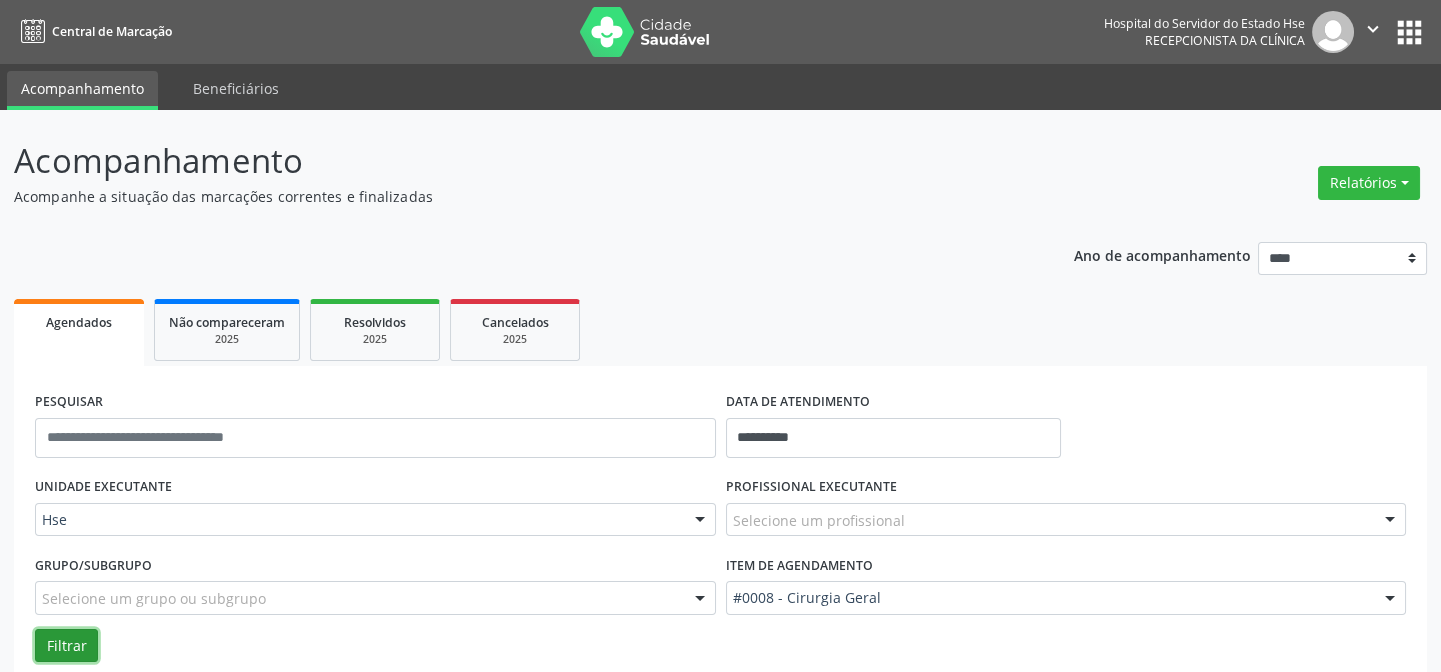 click on "Filtrar" at bounding box center [66, 646] 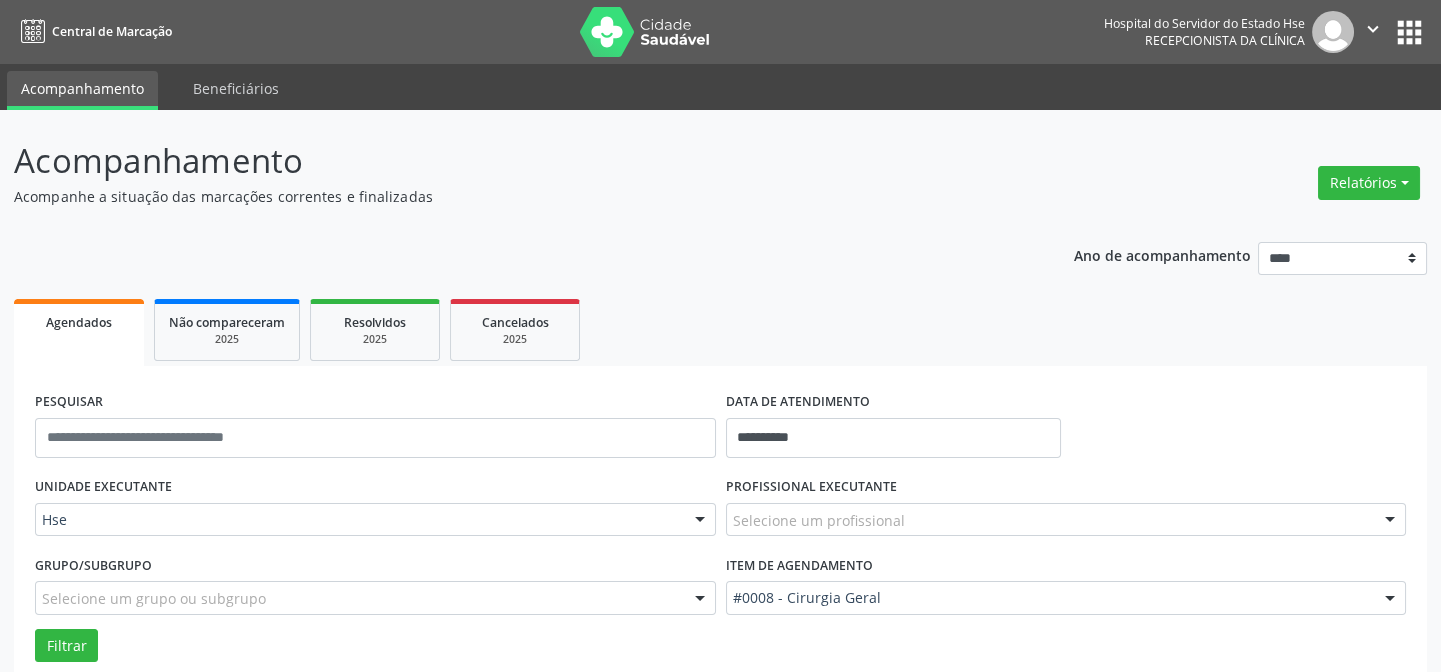 click at bounding box center [1390, 521] 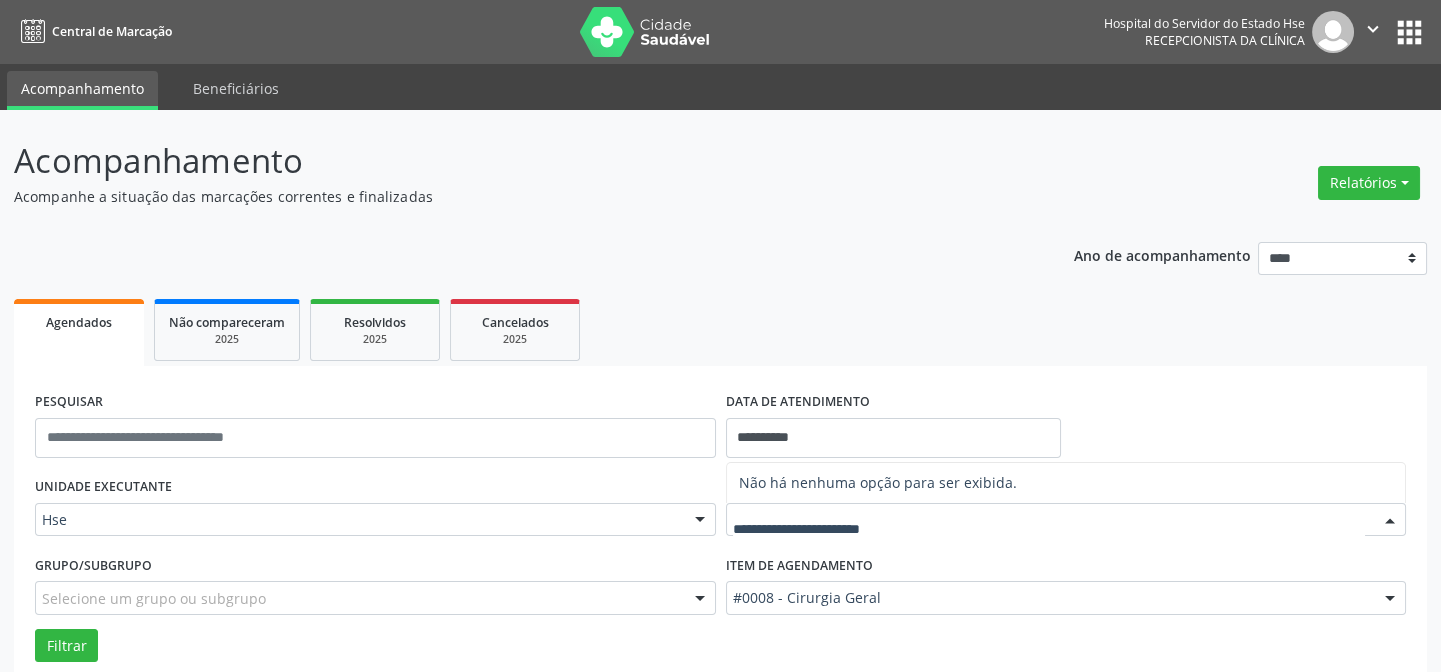 click at bounding box center (1390, 521) 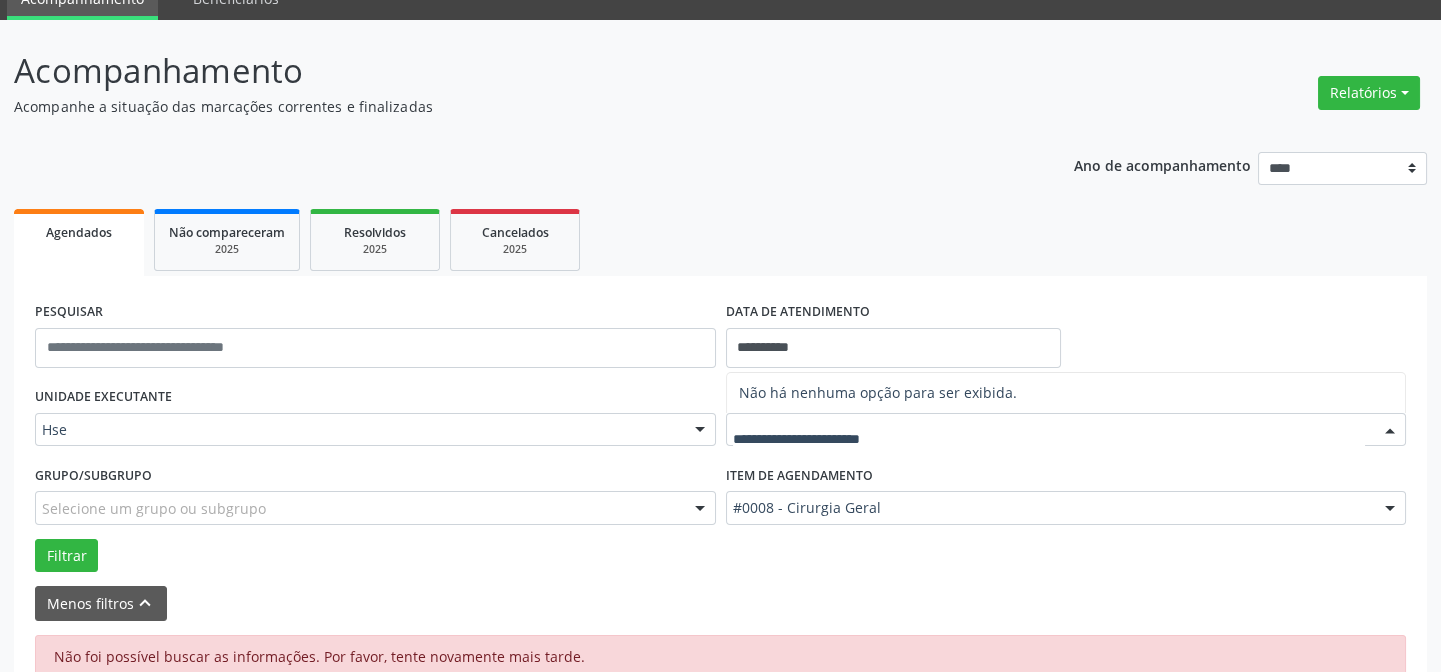 scroll, scrollTop: 130, scrollLeft: 0, axis: vertical 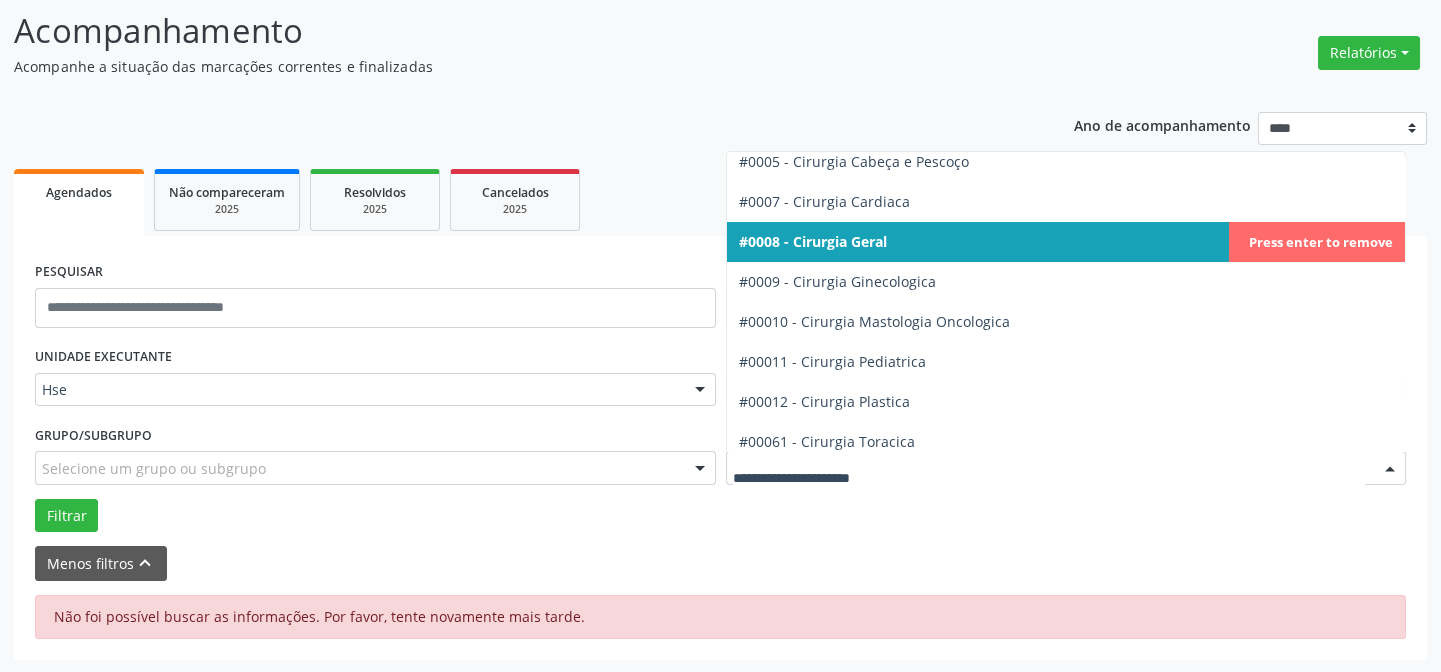 click at bounding box center (1390, 469) 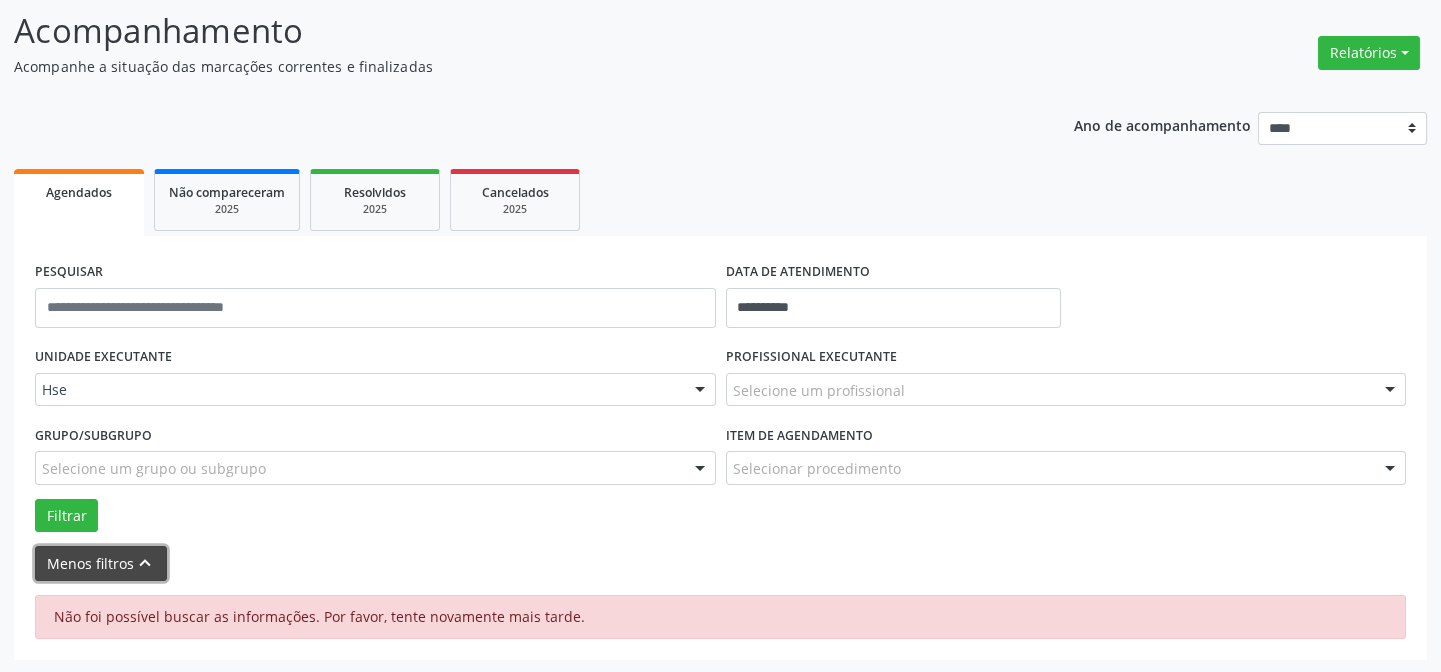 click on "keyboard_arrow_up" at bounding box center (145, 563) 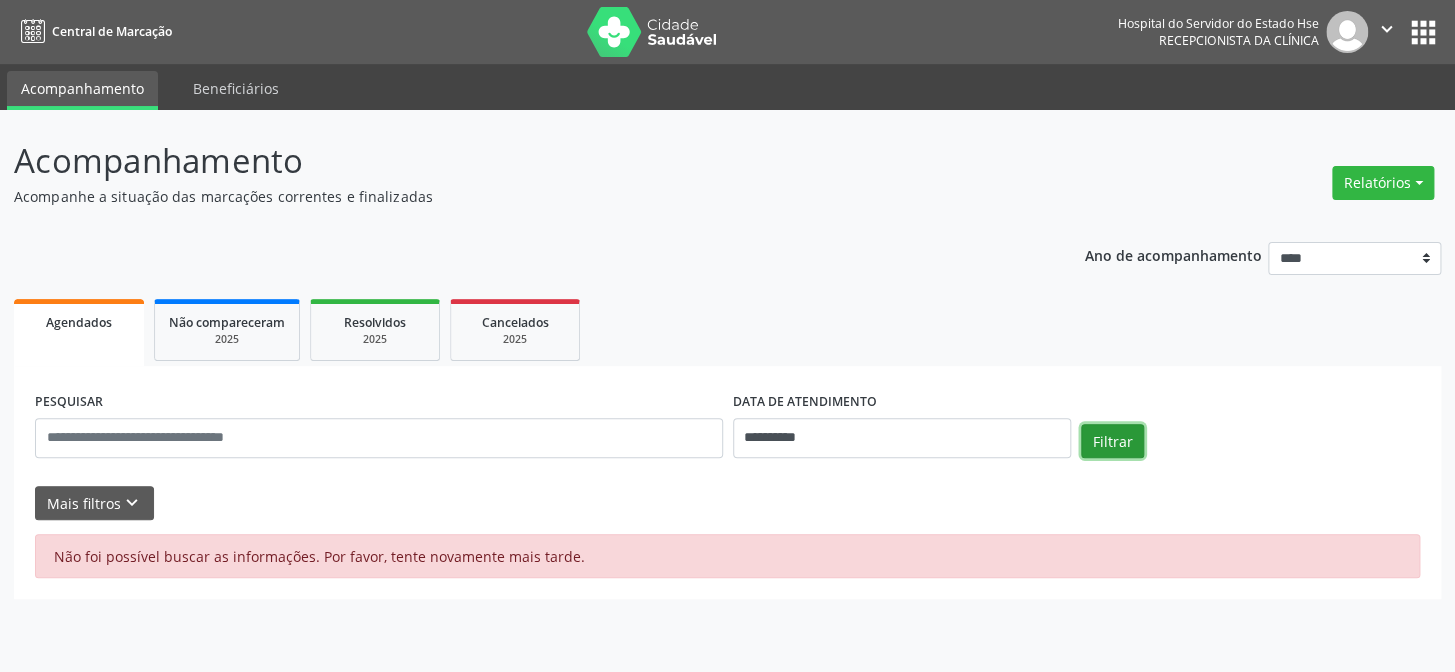 click on "Filtrar" at bounding box center [1112, 441] 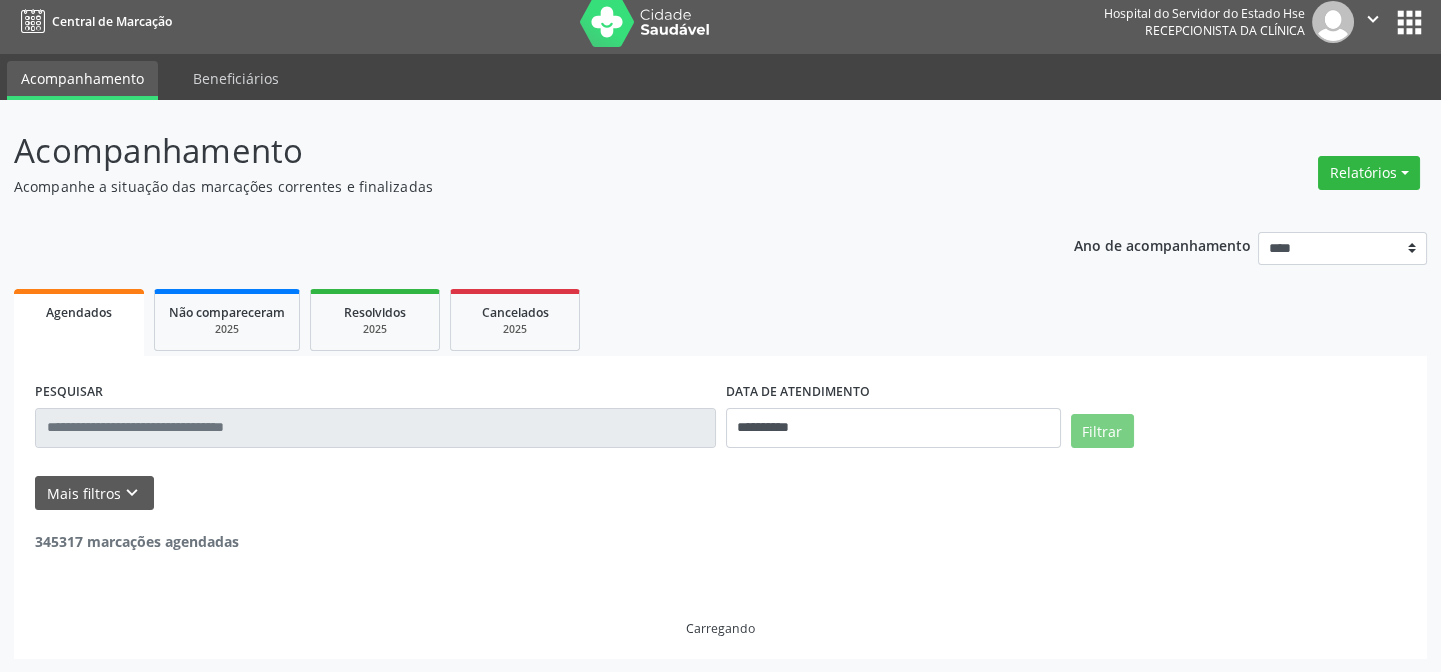 scroll, scrollTop: 0, scrollLeft: 0, axis: both 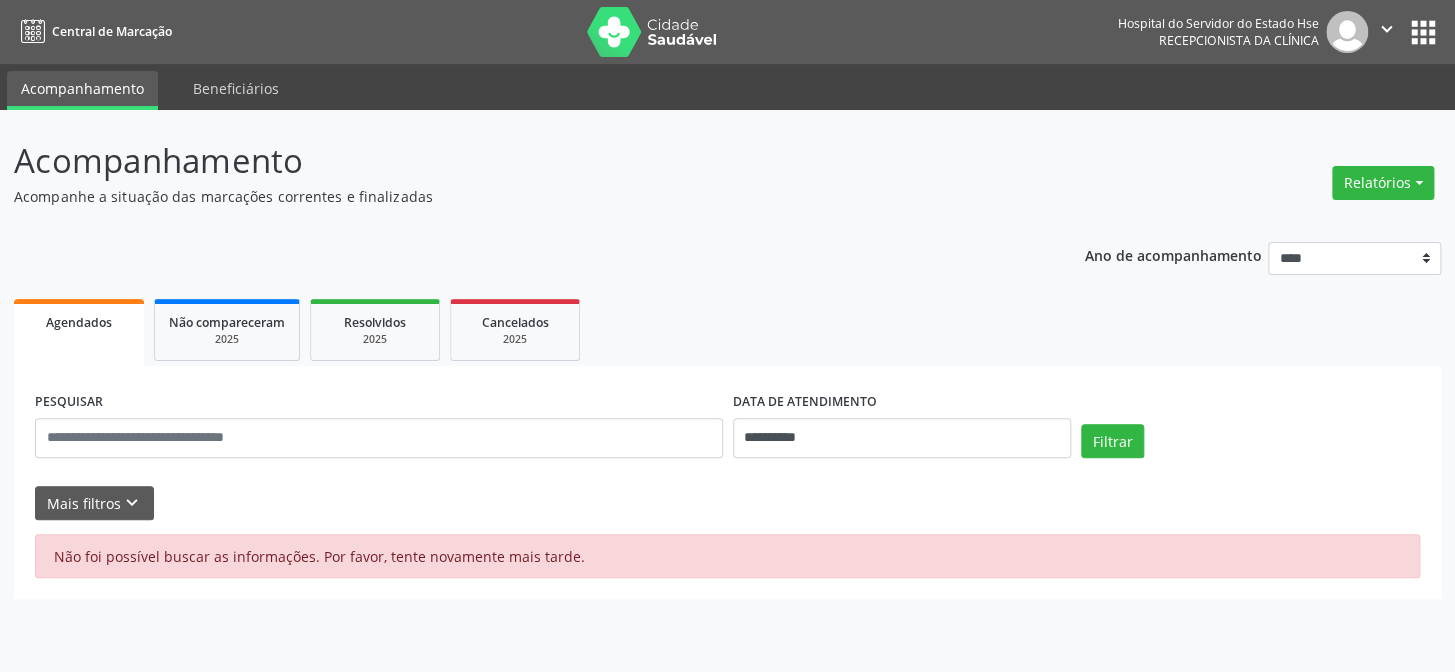 click on "Agendados" at bounding box center [79, 322] 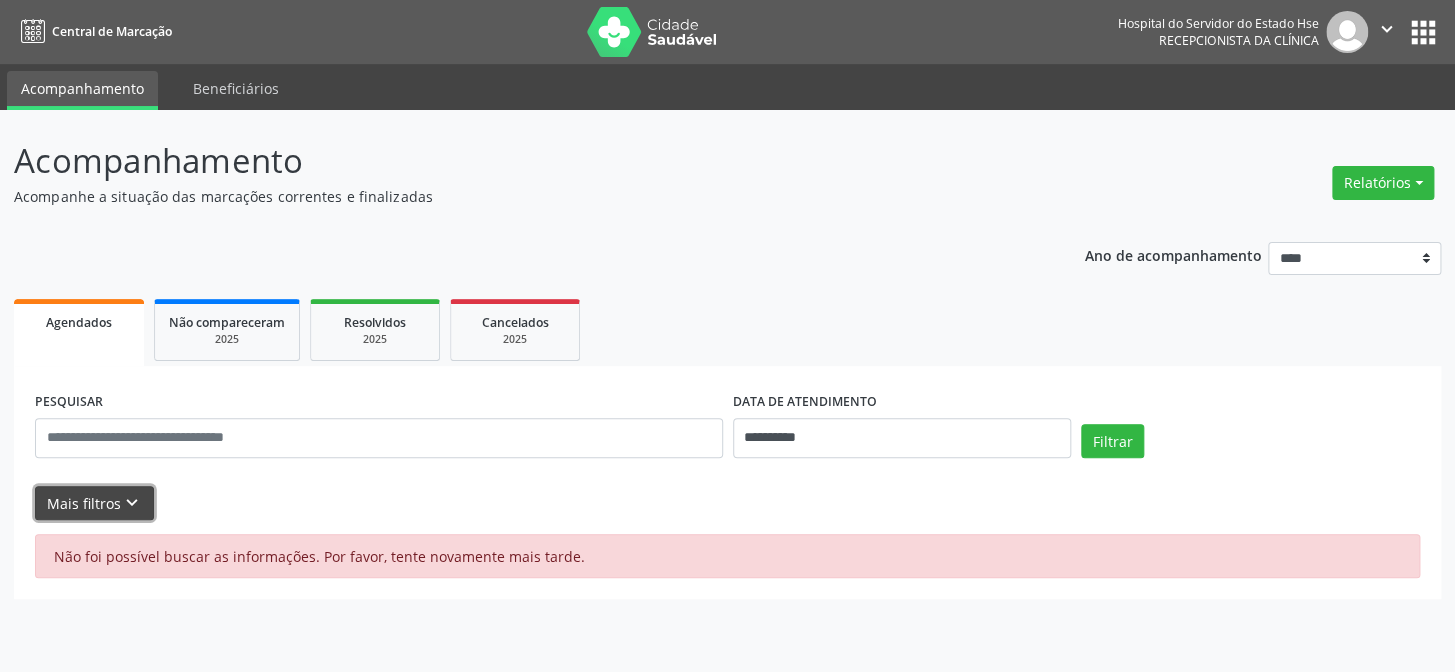 click on "Mais filtros
keyboard_arrow_down" at bounding box center [94, 503] 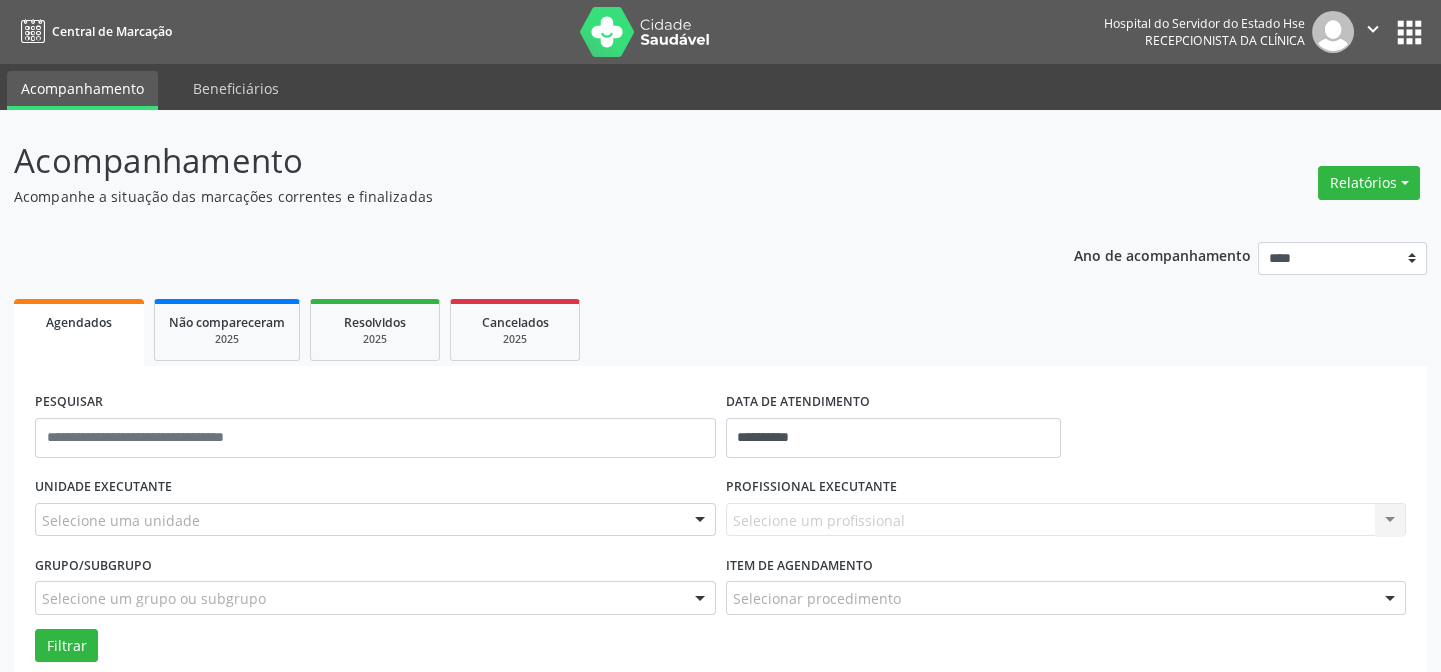 scroll, scrollTop: 130, scrollLeft: 0, axis: vertical 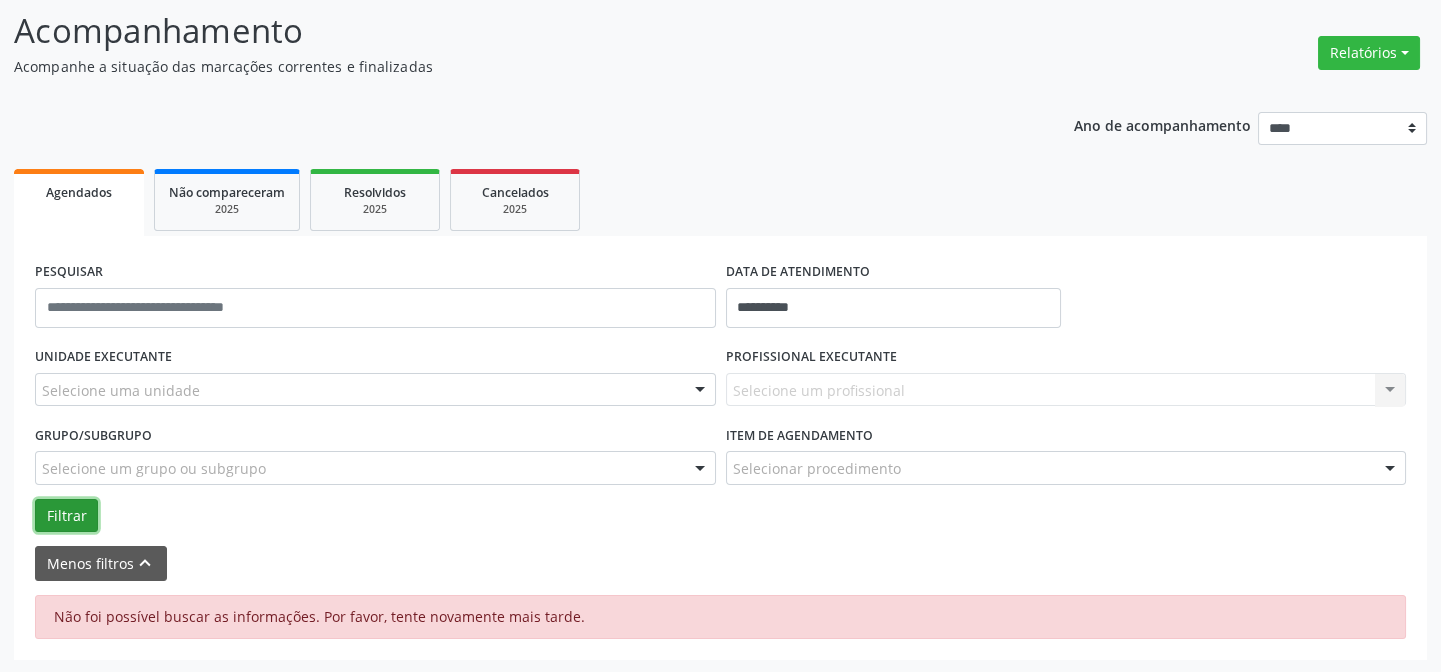 click on "Filtrar" at bounding box center (66, 516) 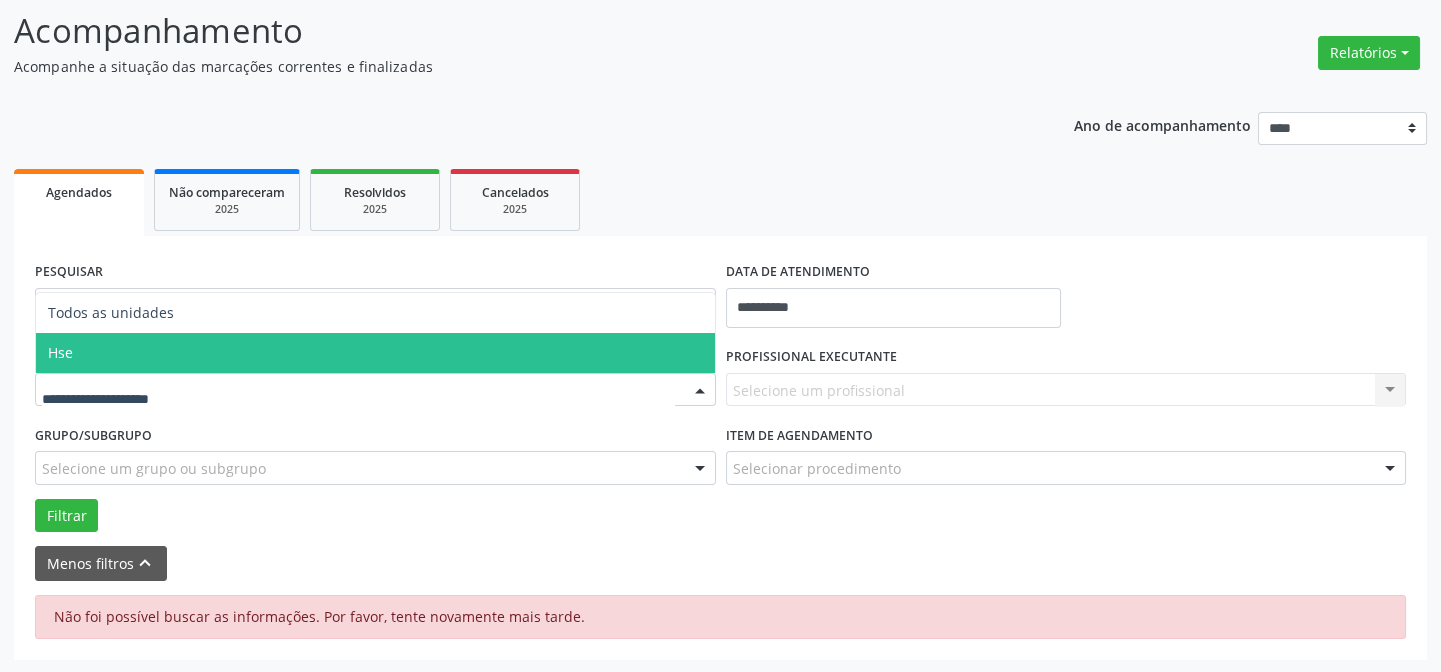 click at bounding box center [358, 400] 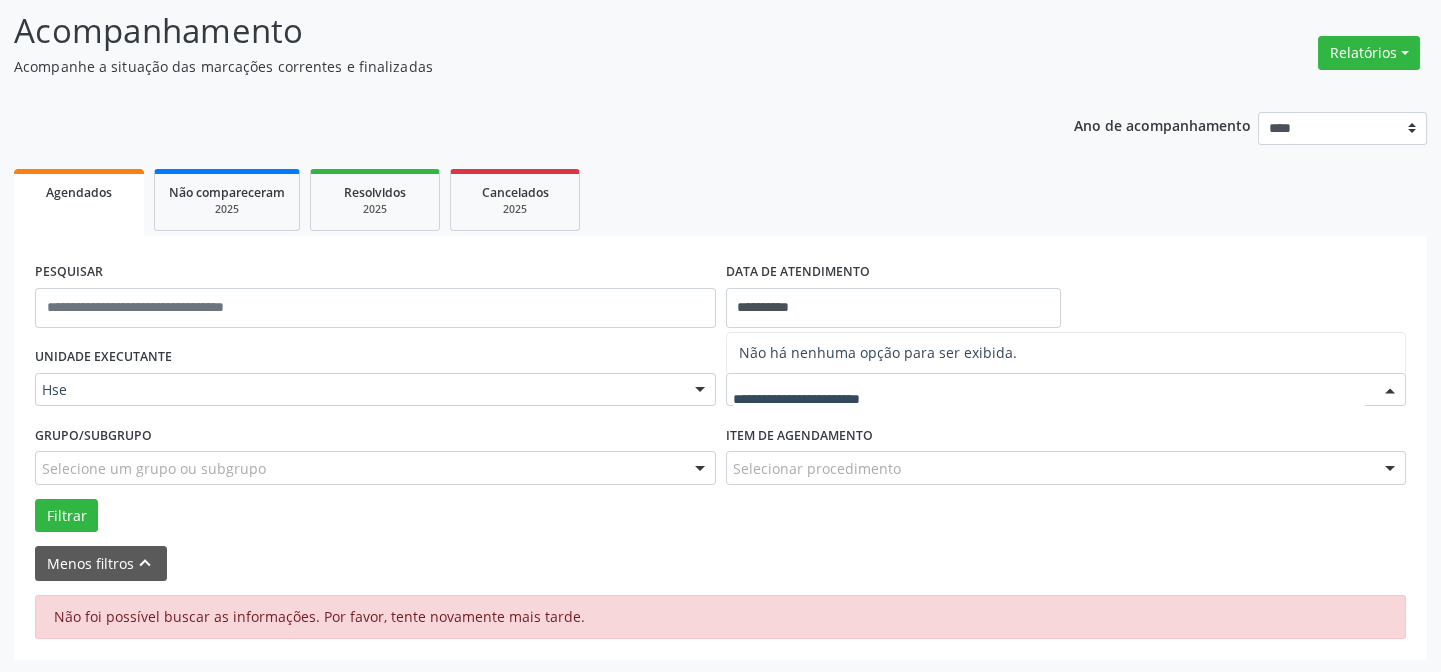 click at bounding box center [1049, 400] 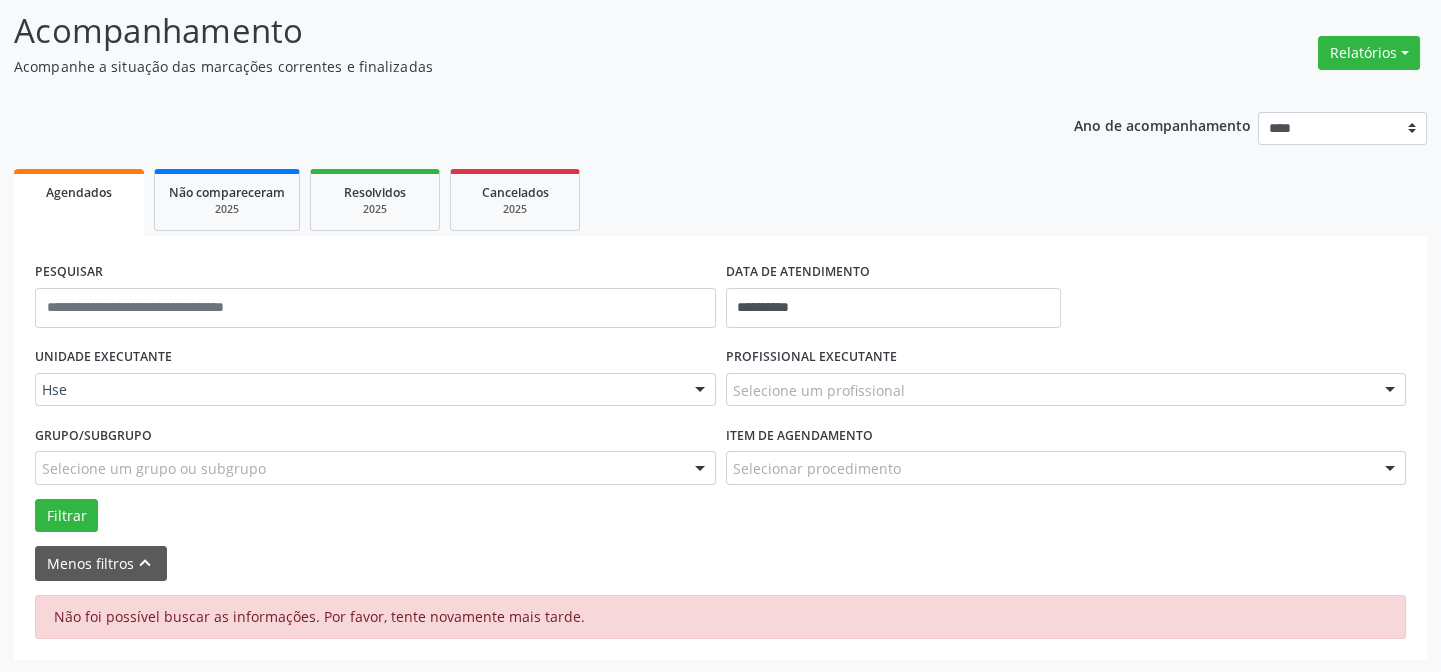 click at bounding box center [1390, 391] 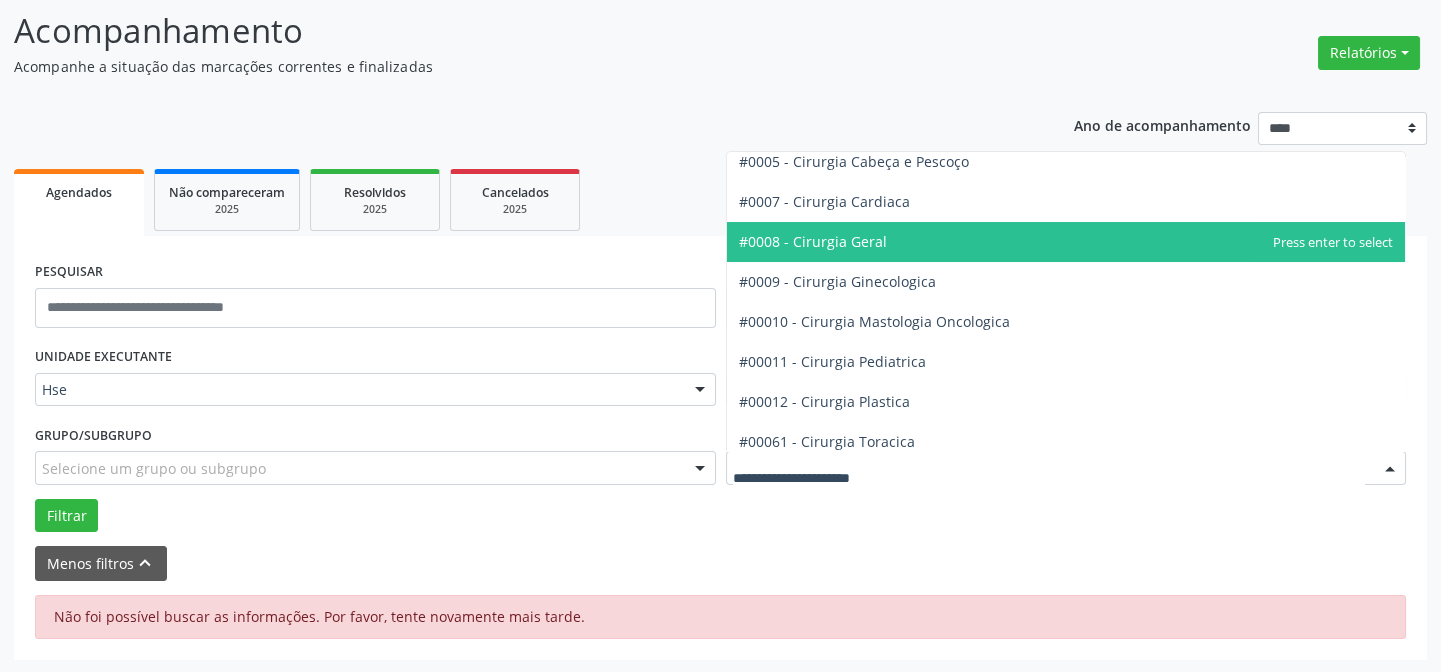 click at bounding box center [1390, 469] 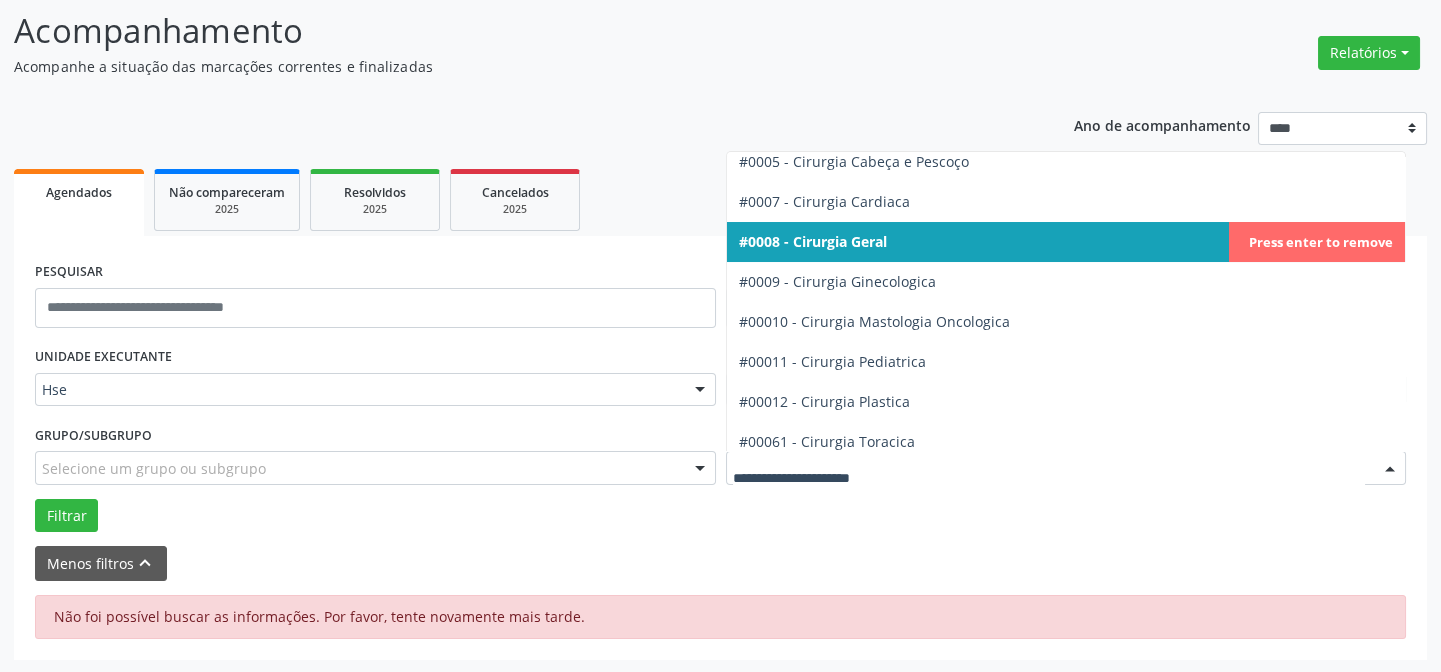 click at bounding box center (1390, 469) 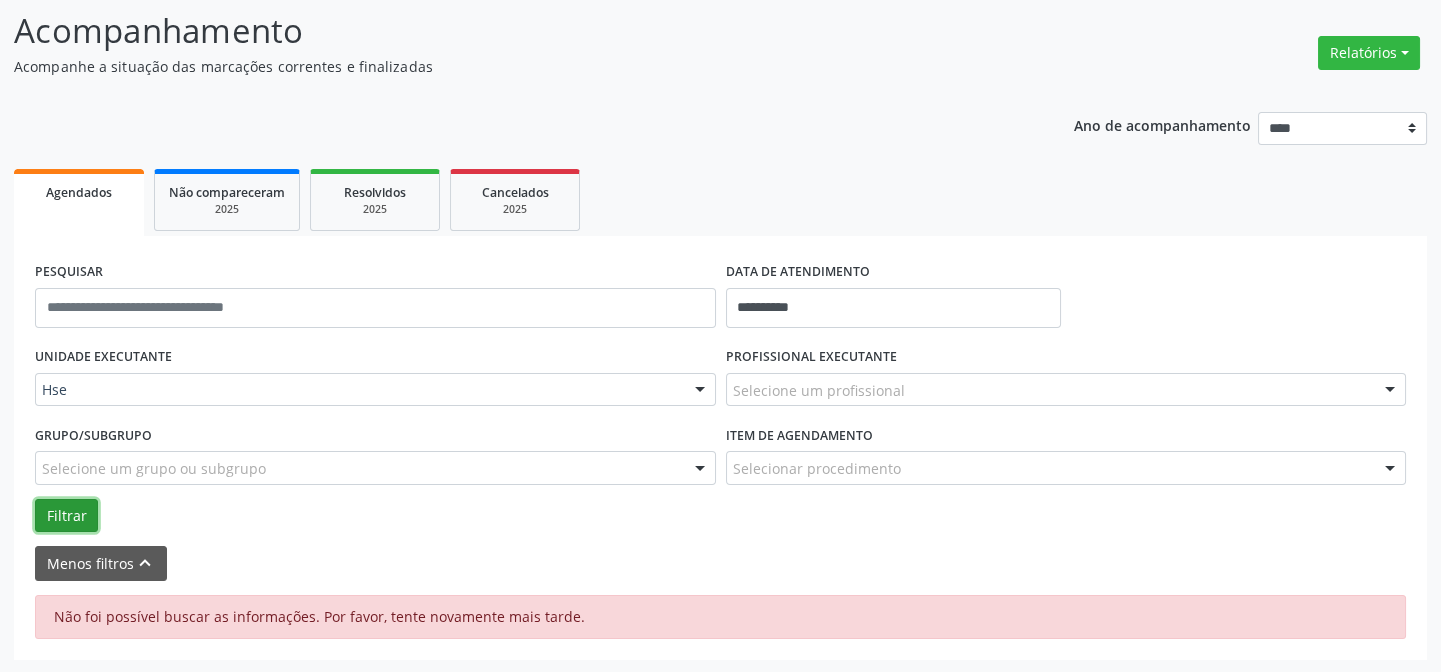 click on "Filtrar" at bounding box center (66, 516) 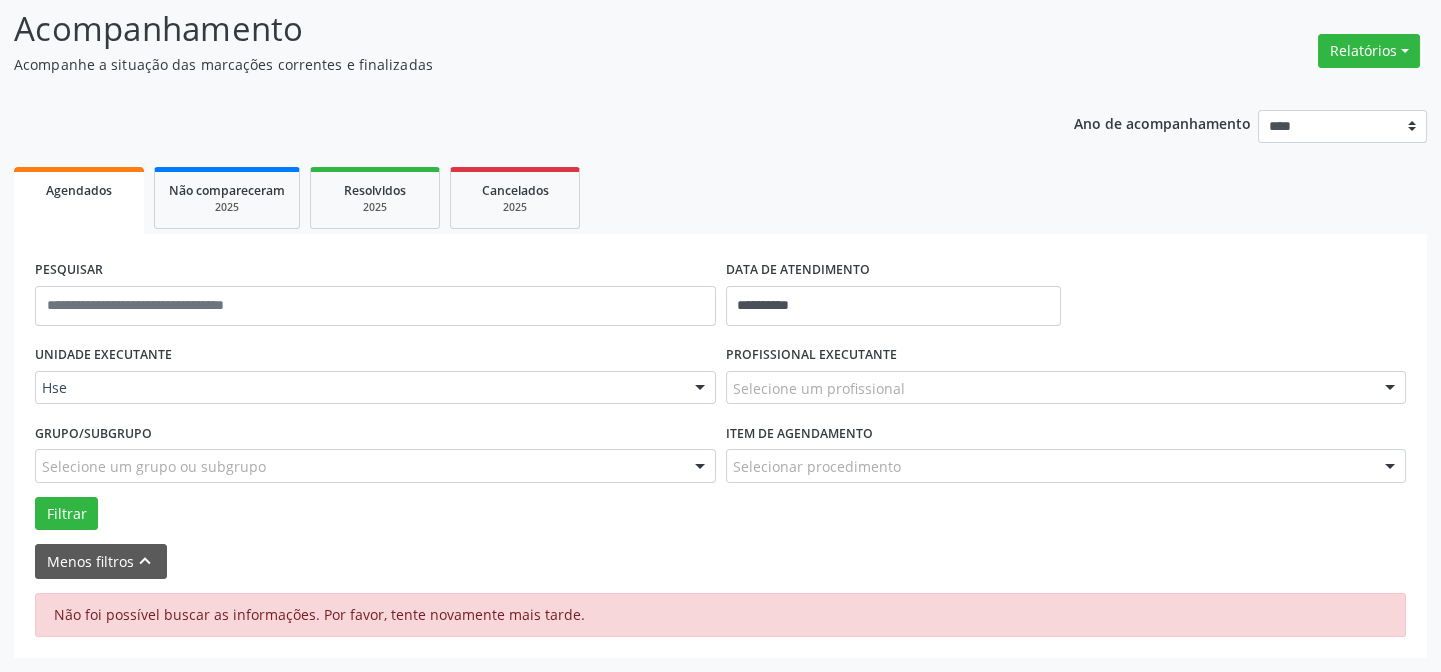 scroll, scrollTop: 130, scrollLeft: 0, axis: vertical 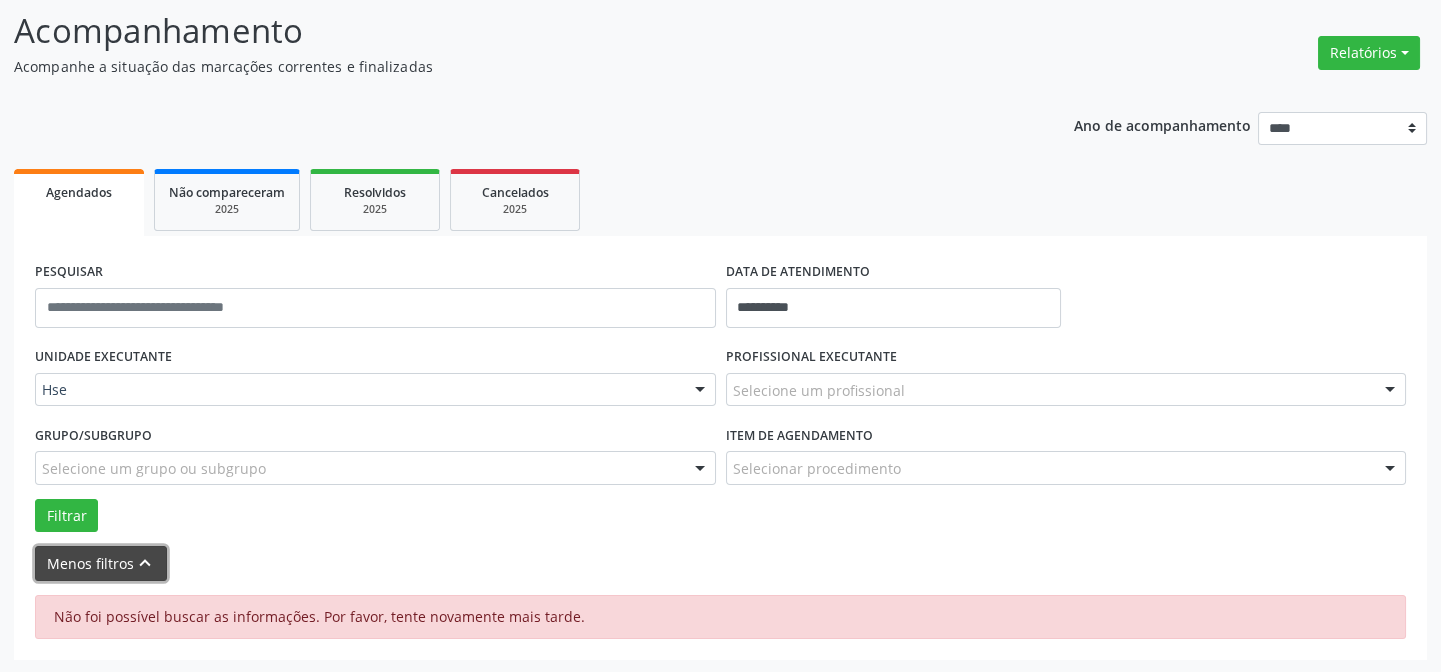 click on "Menos filtros
keyboard_arrow_up" at bounding box center (101, 563) 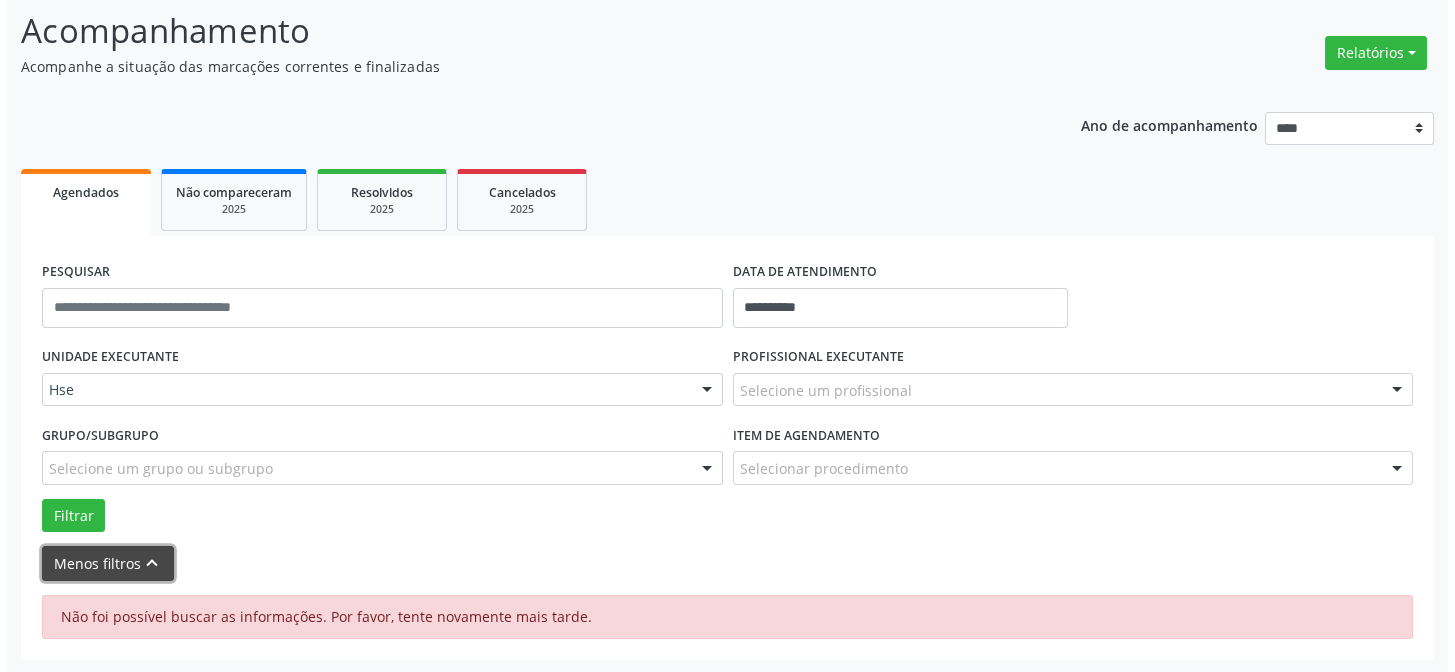 scroll, scrollTop: 0, scrollLeft: 0, axis: both 